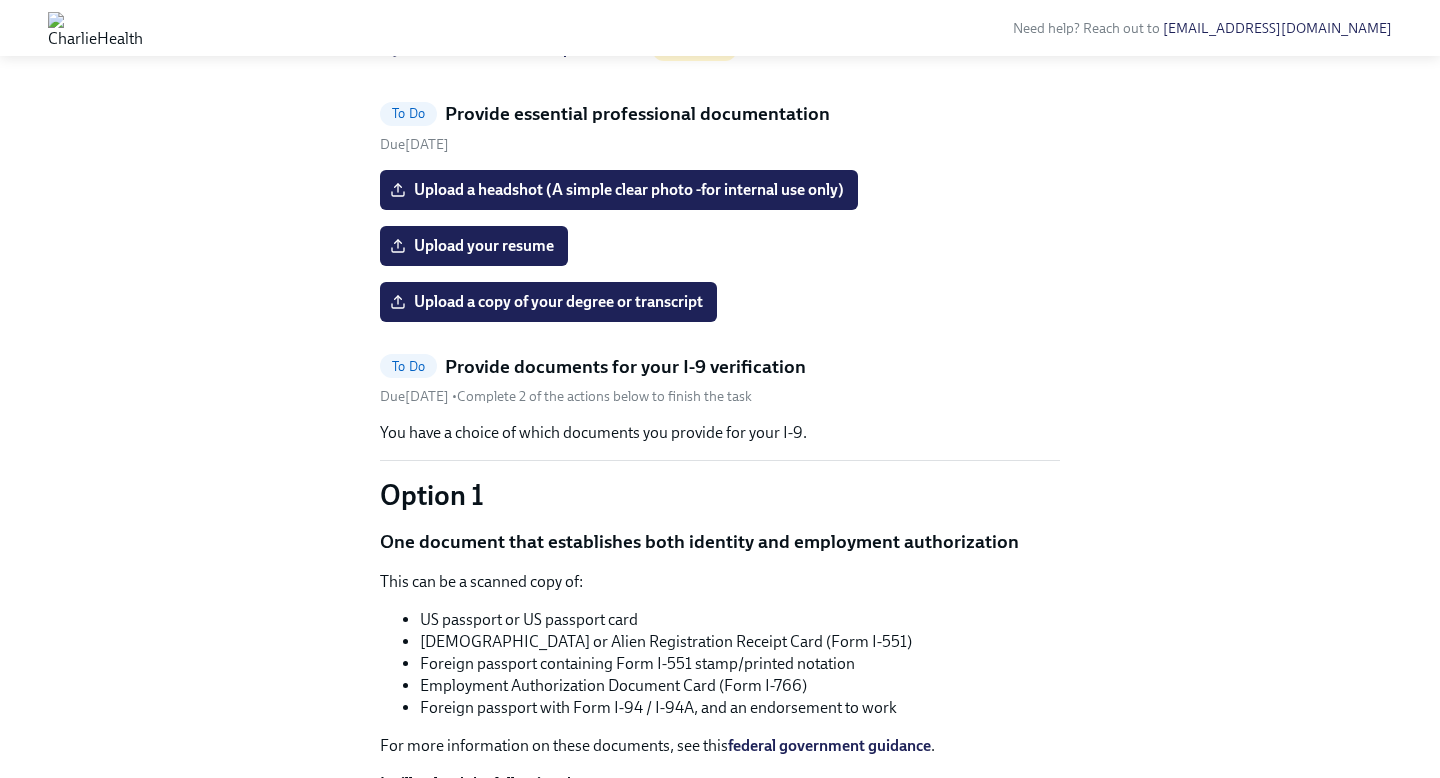 scroll, scrollTop: 1607, scrollLeft: 0, axis: vertical 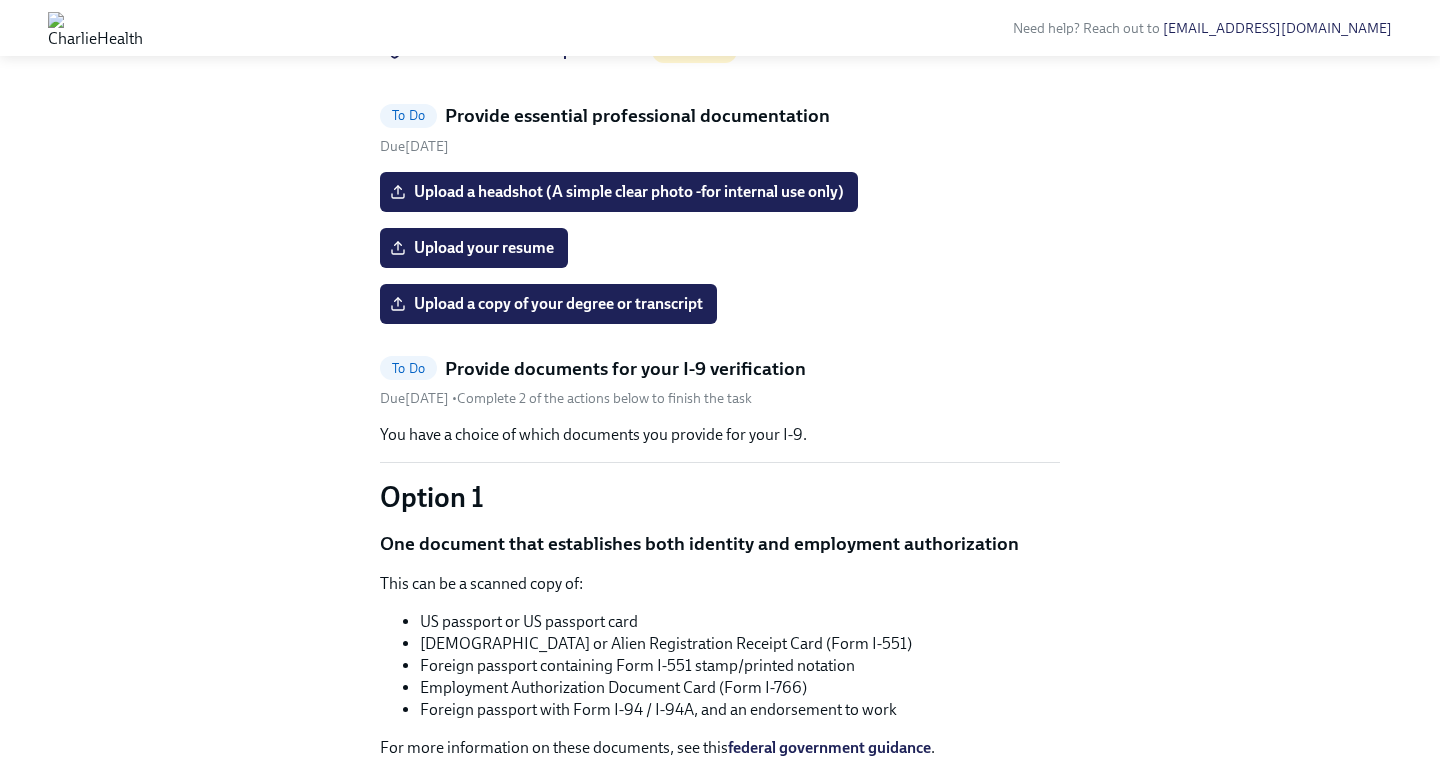 click on "Hi [PERSON_NAME]! This is your personal task list for  [PERSON_NAME] Health Onboarding  at  CharlieHealth . We recommend you bookmark this page and use it to track your progress. Please do not share this link with others. Welcome [PERSON_NAME]! Welcome to the team Madison! What is preboarding?
Preboarding is the stage between your offer acceptance and your official first day of work ([DATE]).  During this time, we will be preparing you for onboarding  by sending you a few tasks to complete.
At [GEOGRAPHIC_DATA], we use Dado to get you onboarded. Over the next few weeks, you will be receiving email and task reminders like this one from Dado! You can  view your personal page  by clicking the button at the bottom of this email. We reccomend bookmarking this!
A few things to note:
Tasks are time-sensitive!  If you do not complete them by the deadline, we may have to push your start date.
[PERSON_NAME] off each task as complete in your Dado  personal page
Primary Point of Contact
[EMAIL_ADDRESS][DOMAIN_NAME] Task List To Do Due" at bounding box center (720, 394) 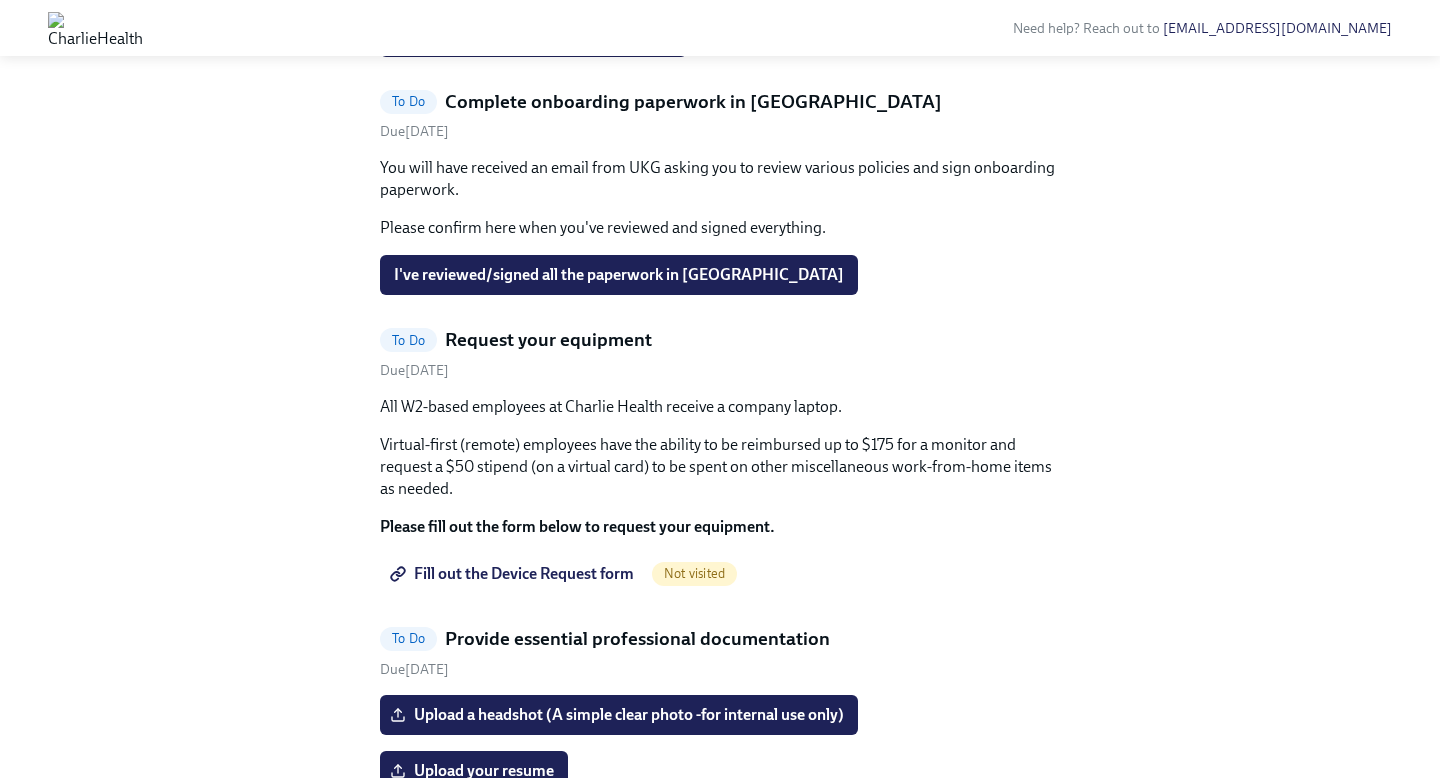 scroll, scrollTop: 1091, scrollLeft: 0, axis: vertical 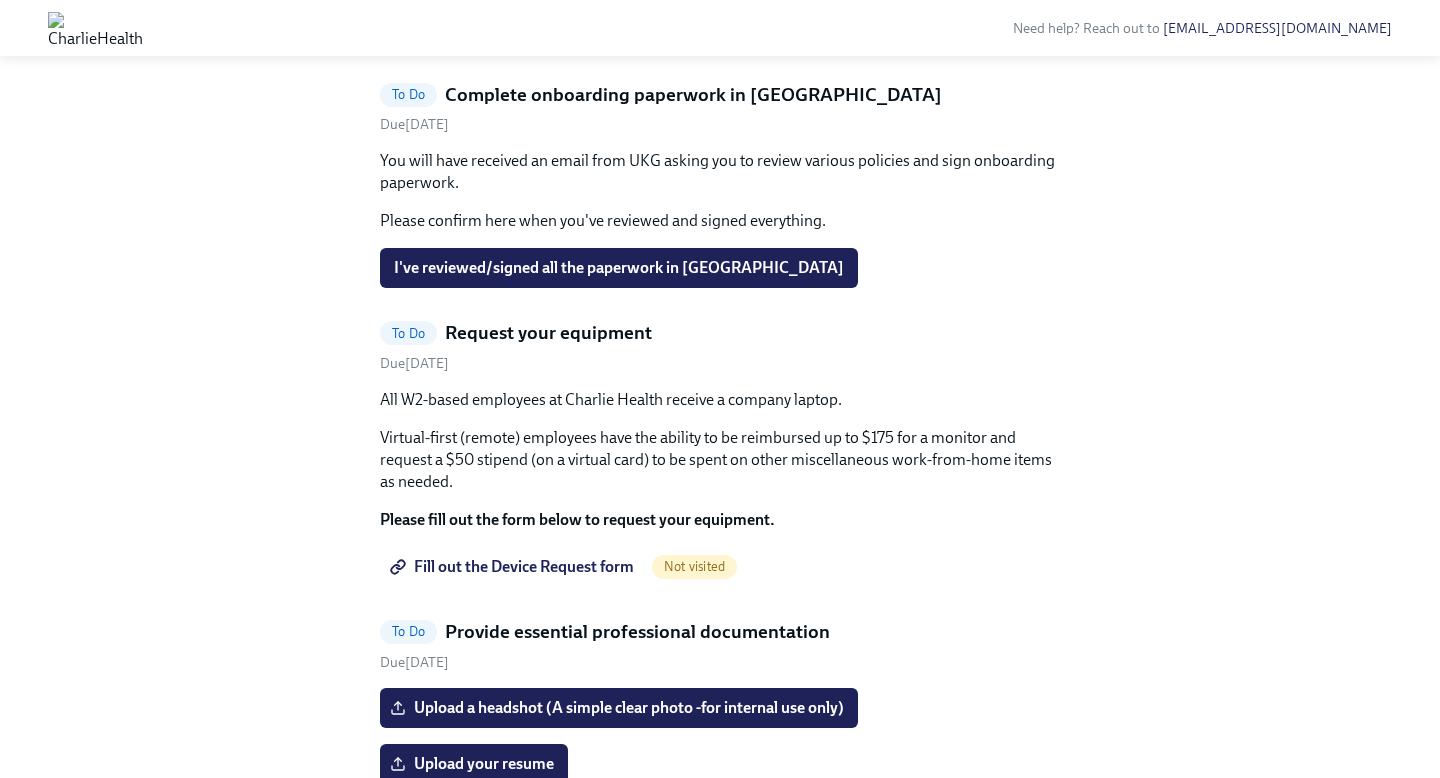 click on "I've provided all requested info in Checkr" at bounding box center (533, 30) 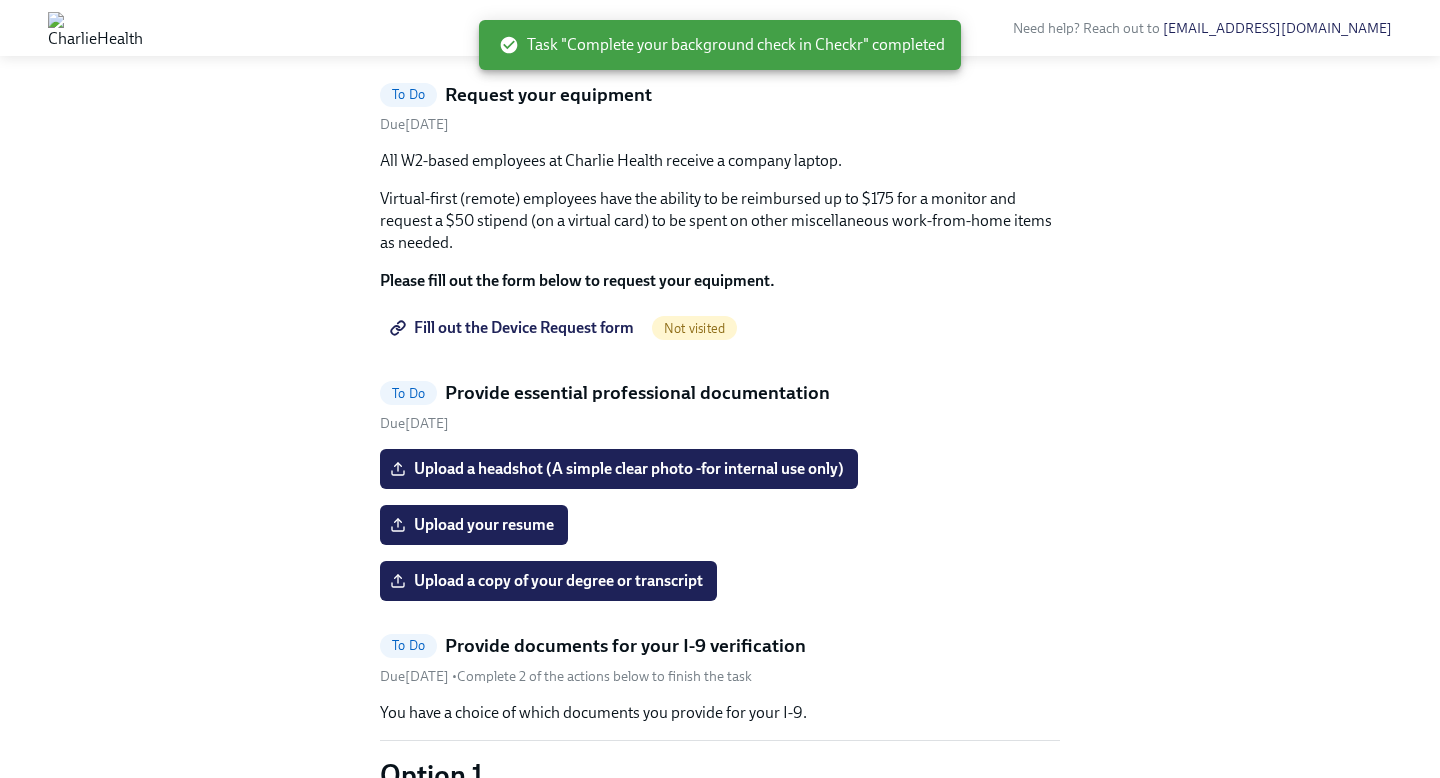 click on "I've reviewed/signed all the paperwork in [GEOGRAPHIC_DATA]" at bounding box center [619, 30] 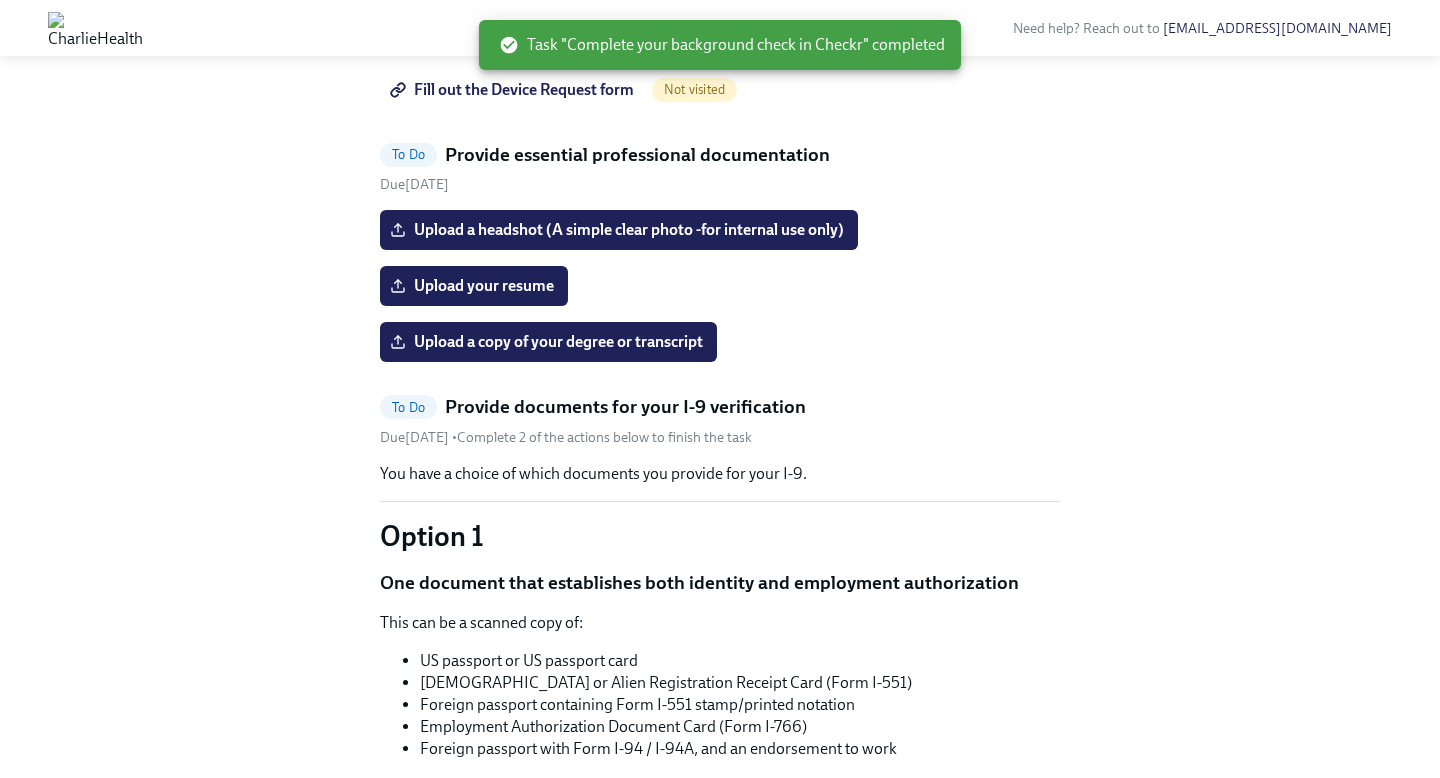 click on "Fill out the Device Request form" at bounding box center [514, 90] 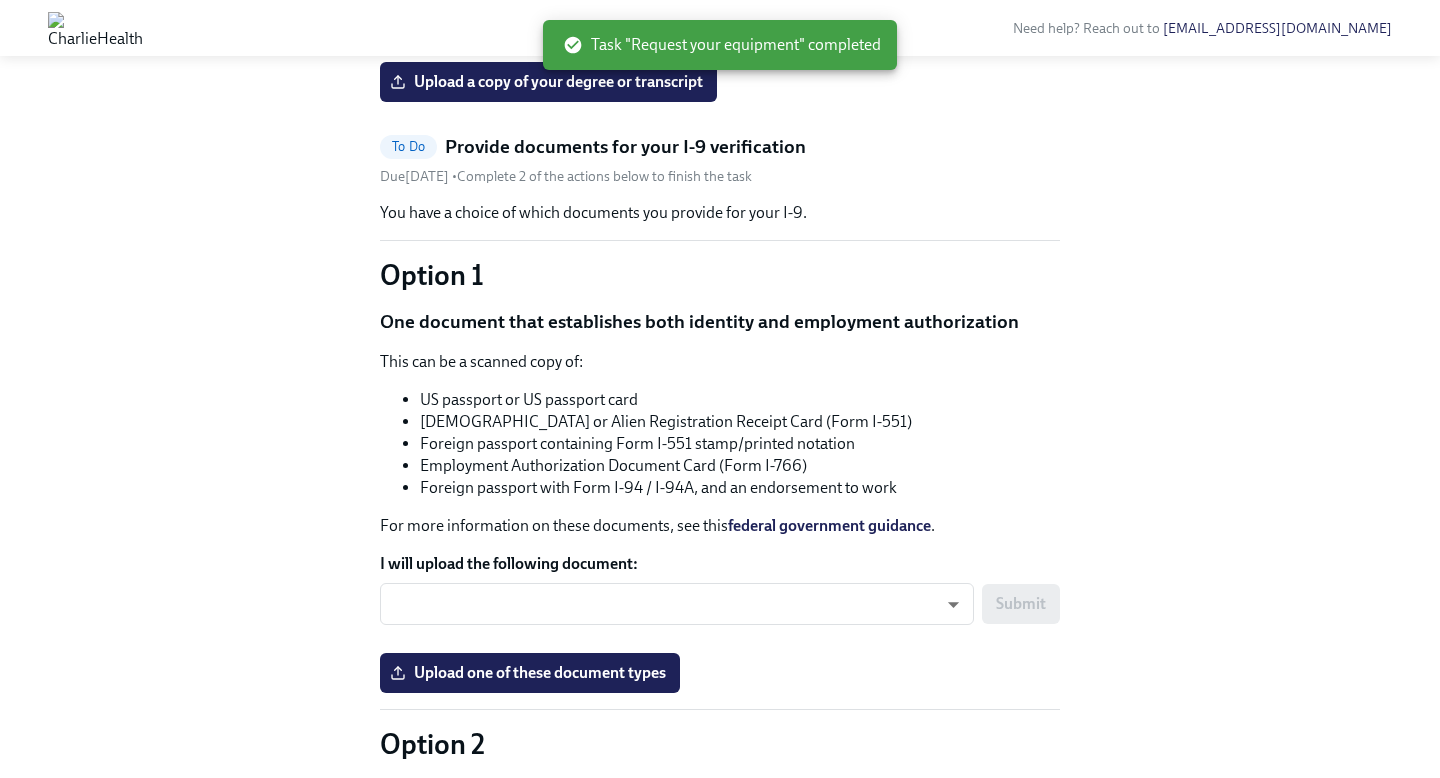 scroll, scrollTop: 1054, scrollLeft: 0, axis: vertical 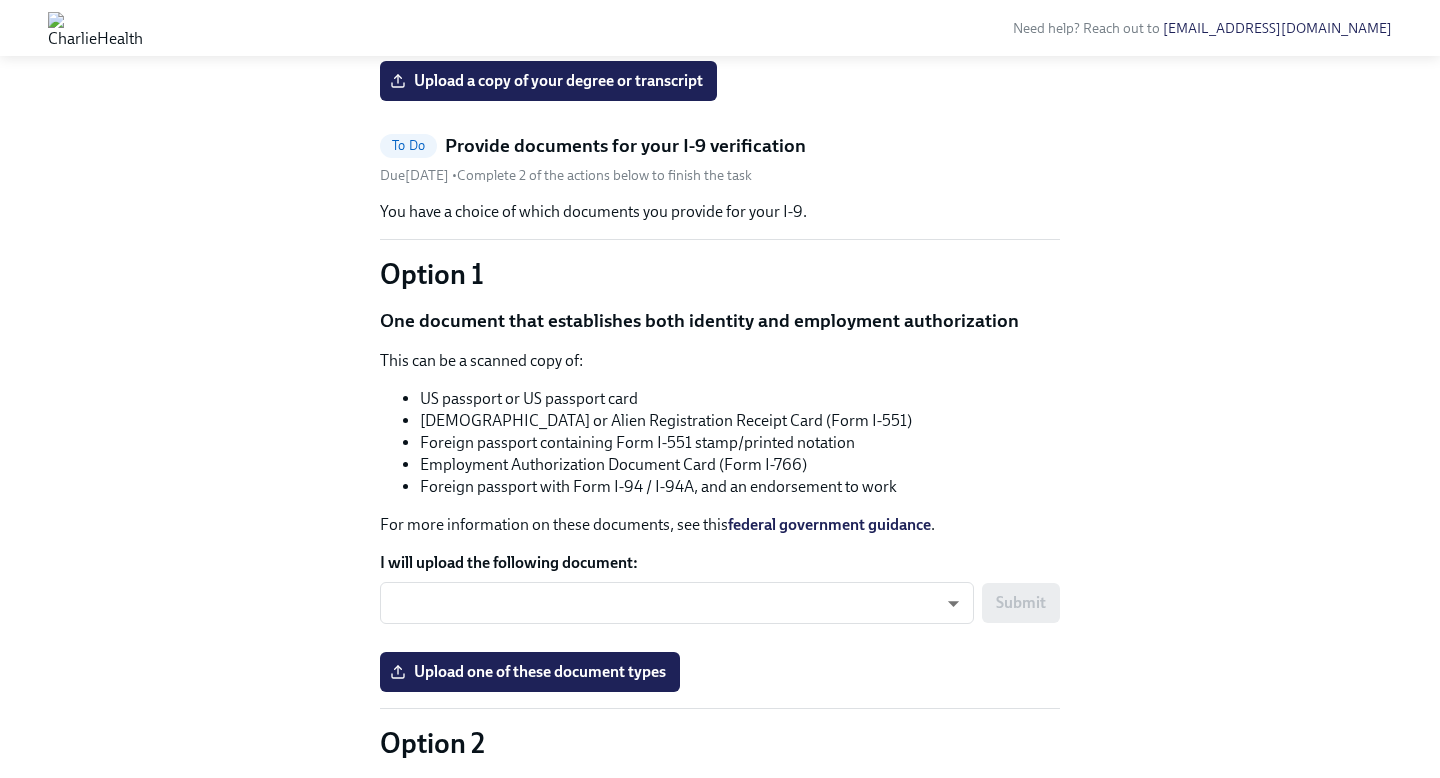 click on "Upload your resume" at bounding box center [474, 25] 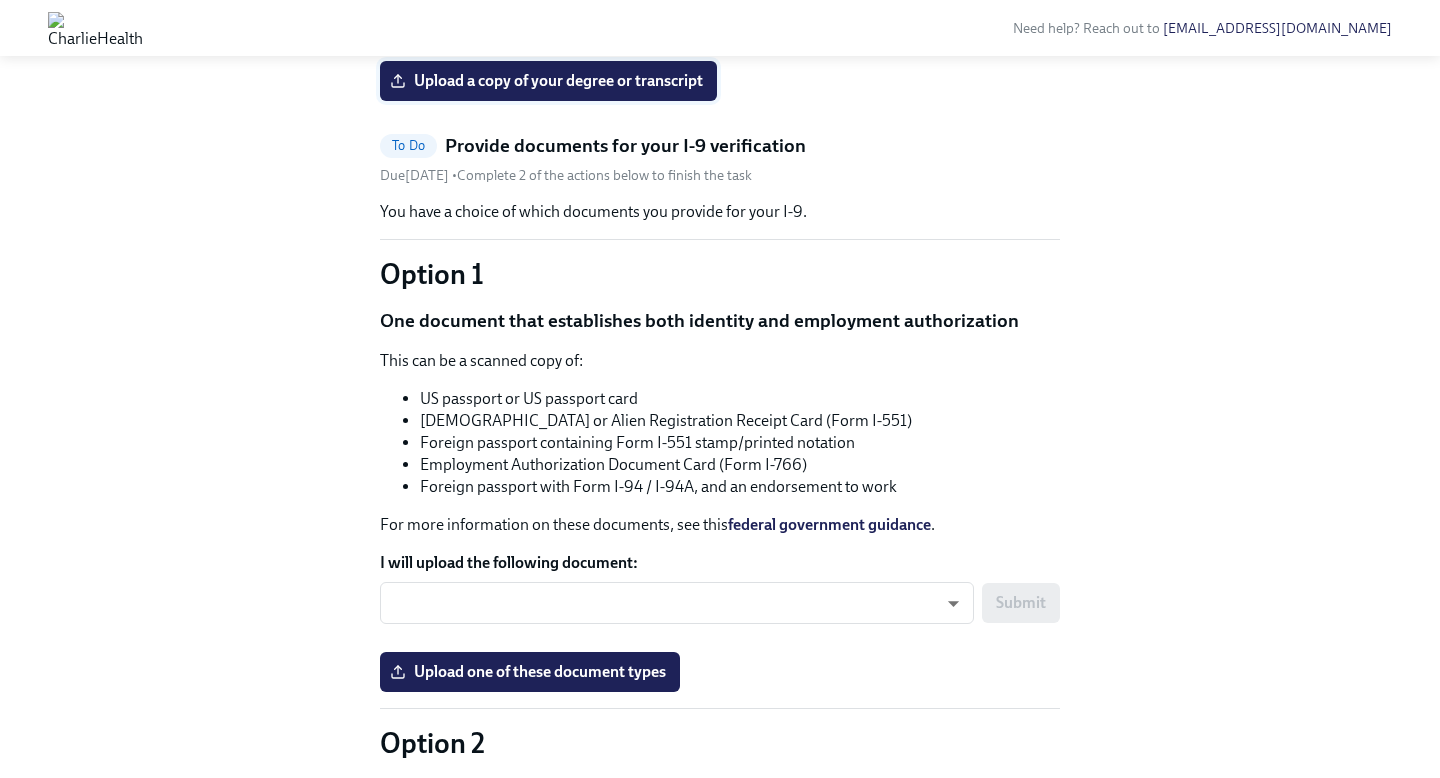 click on "Upload a copy of your degree or transcript" at bounding box center [548, 81] 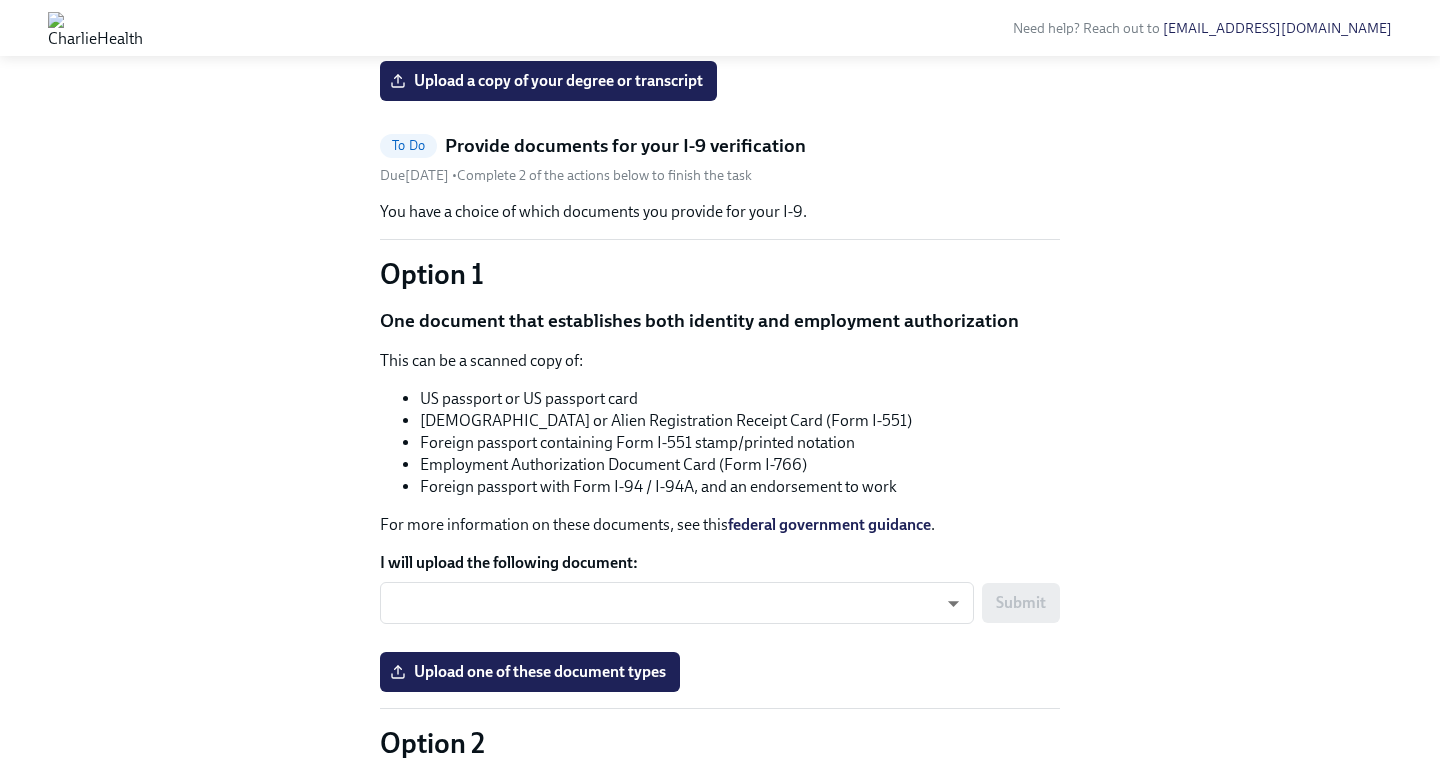 click on "Hi [PERSON_NAME]! This is your personal task list for  [PERSON_NAME] Health Onboarding  at  CharlieHealth . We recommend you bookmark this page and use it to track your progress. Please do not share this link with others. Welcome [PERSON_NAME]! Welcome to the team Madison! What is preboarding?
Preboarding is the stage between your offer acceptance and your official first day of work ([DATE]).  During this time, we will be preparing you for onboarding  by sending you a few tasks to complete.
At [GEOGRAPHIC_DATA], we use Dado to get you onboarded. Over the next few weeks, you will be receiving email and task reminders like this one from Dado! You can  view your personal page  by clicking the button at the bottom of this email. We reccomend bookmarking this!
A few things to note:
Tasks are time-sensitive!  If you do not complete them by the deadline, we may have to push your start date.
[PERSON_NAME] off each task as complete in your Dado  personal page
Primary Point of Contact
[EMAIL_ADDRESS][DOMAIN_NAME] Task List To Do Due" at bounding box center [720, 692] 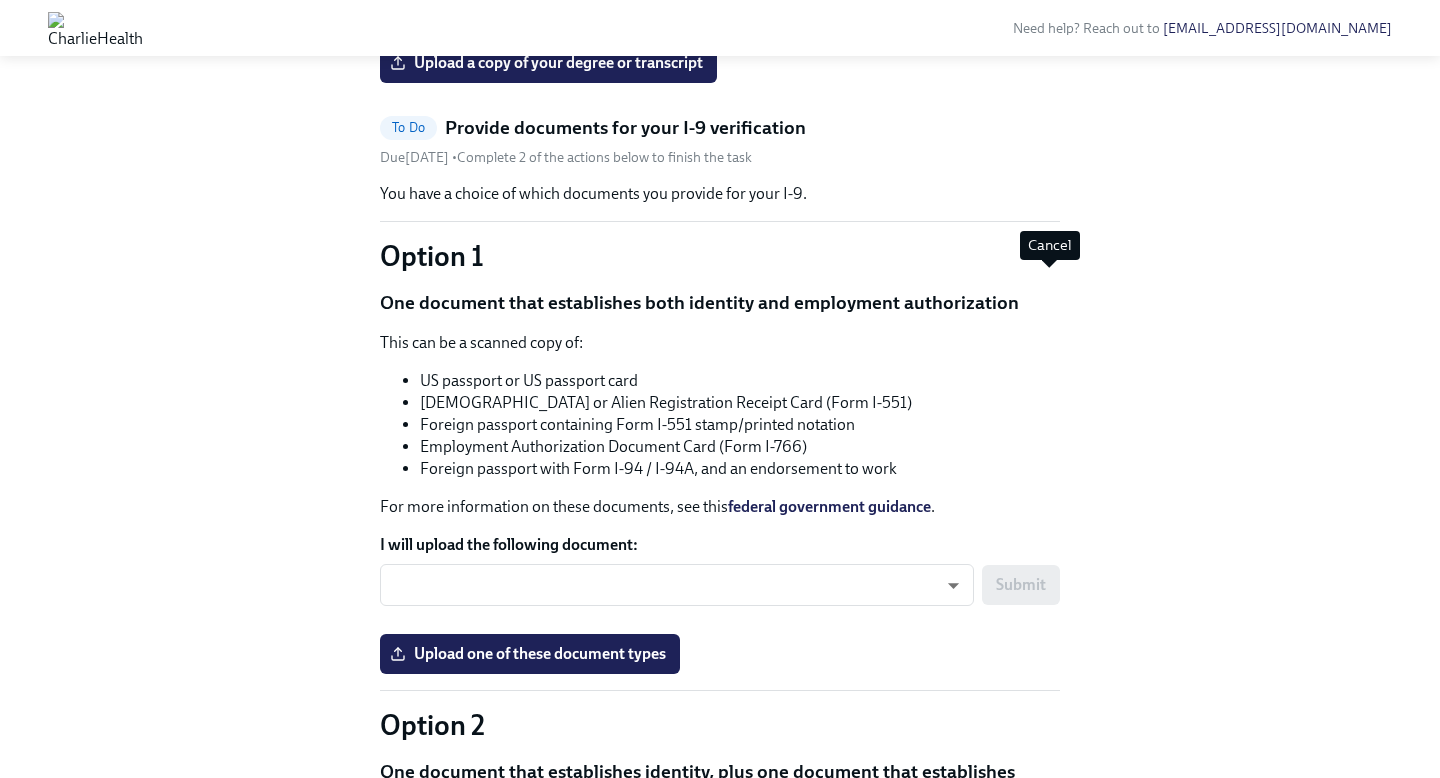 click 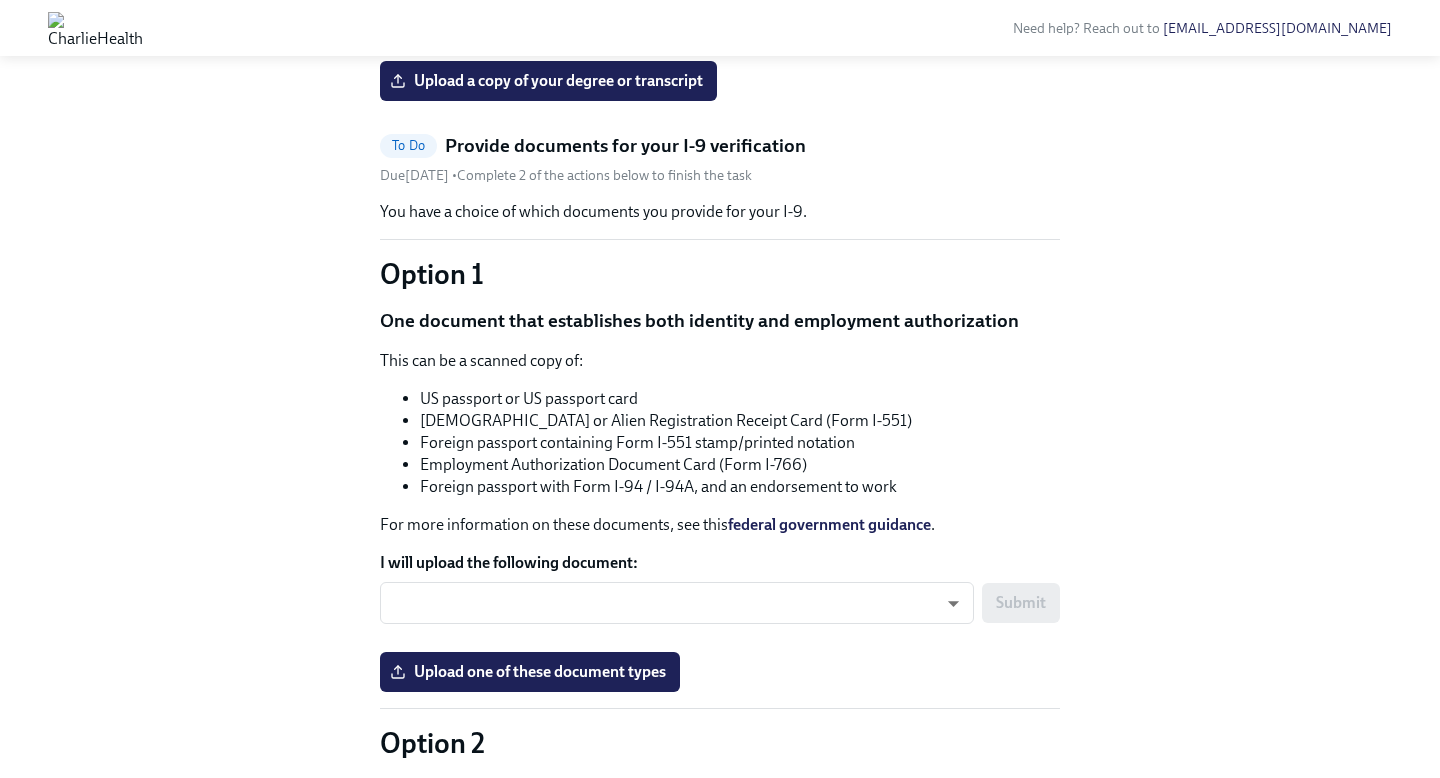 click on "Upload a headshot (A simple clear photo -for internal use only)" at bounding box center (619, -31) 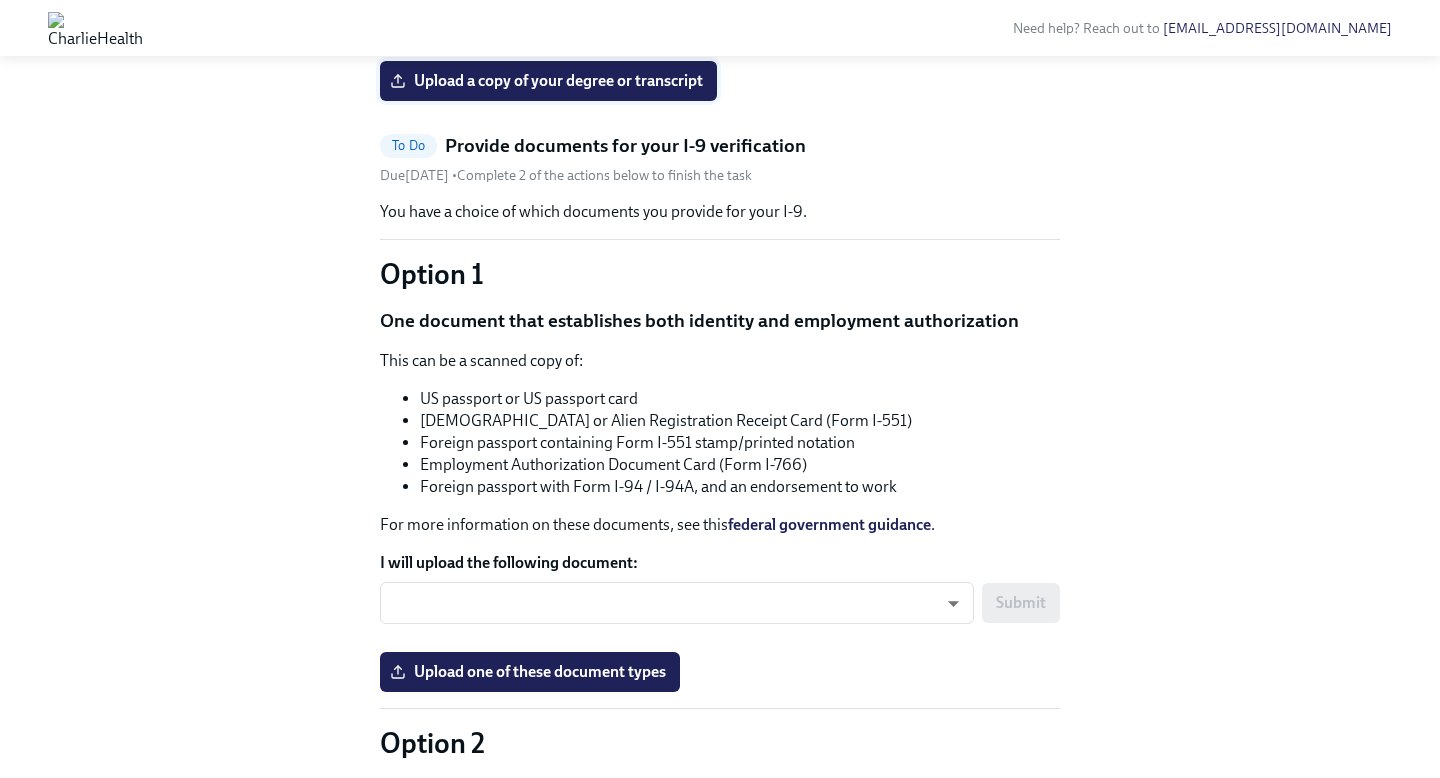 click 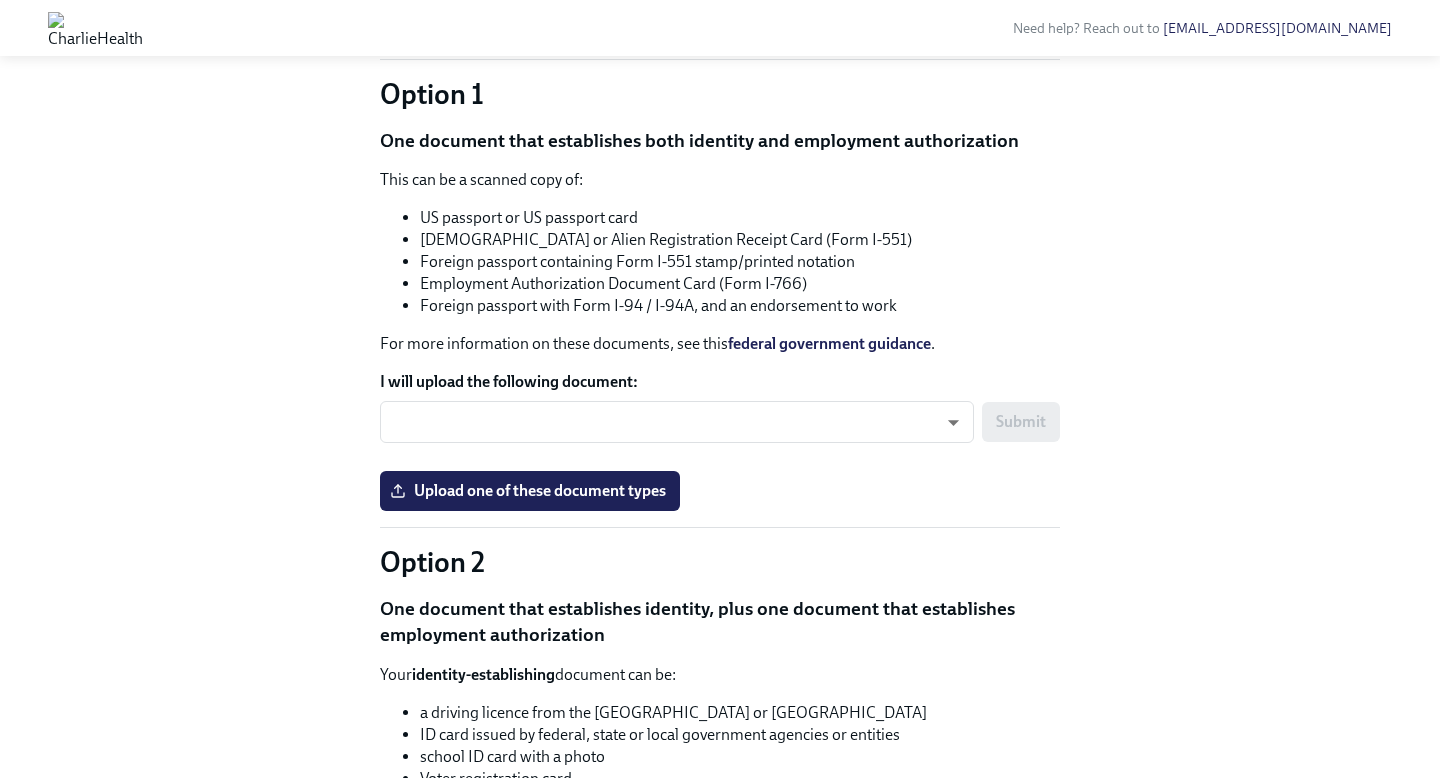 scroll, scrollTop: 1015, scrollLeft: 0, axis: vertical 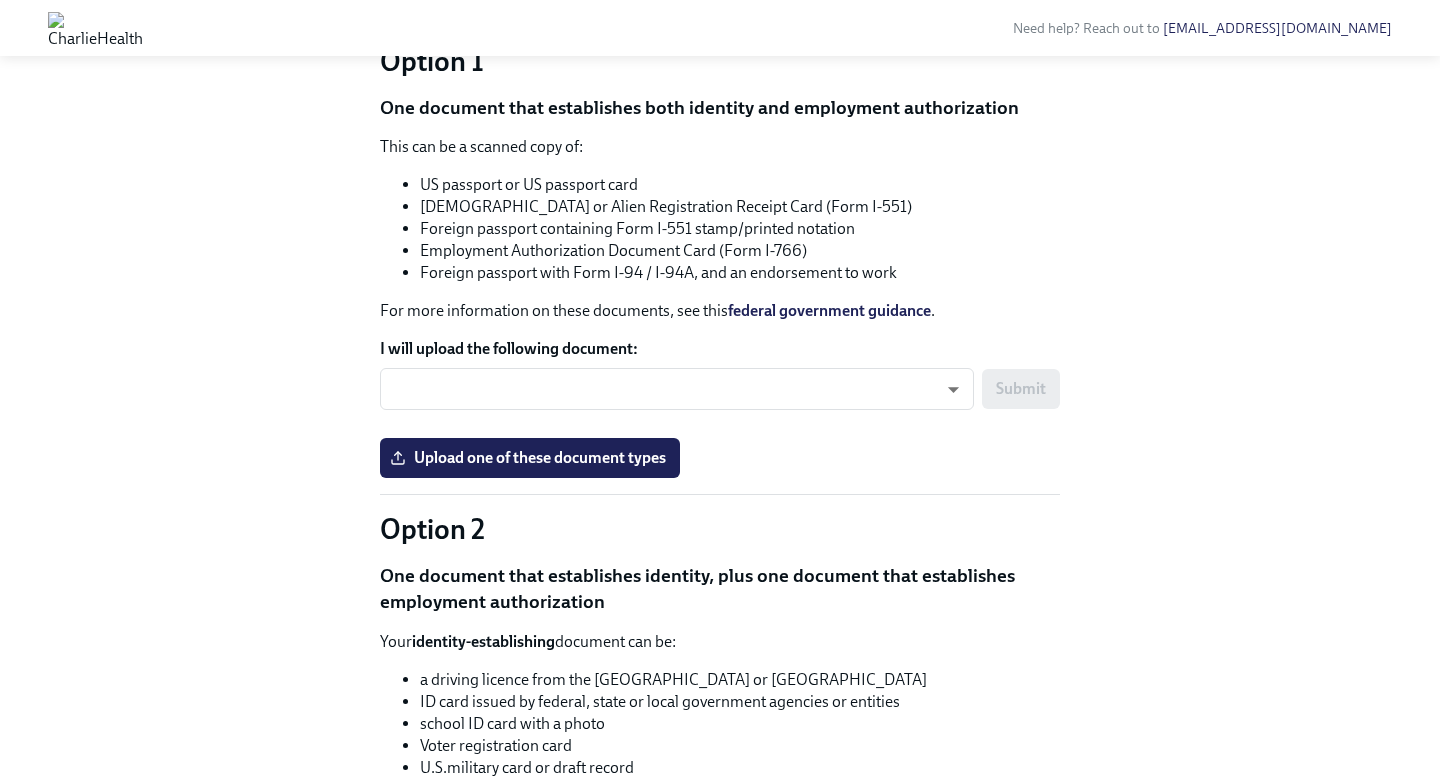 click on "To Do" at bounding box center (408, -69) 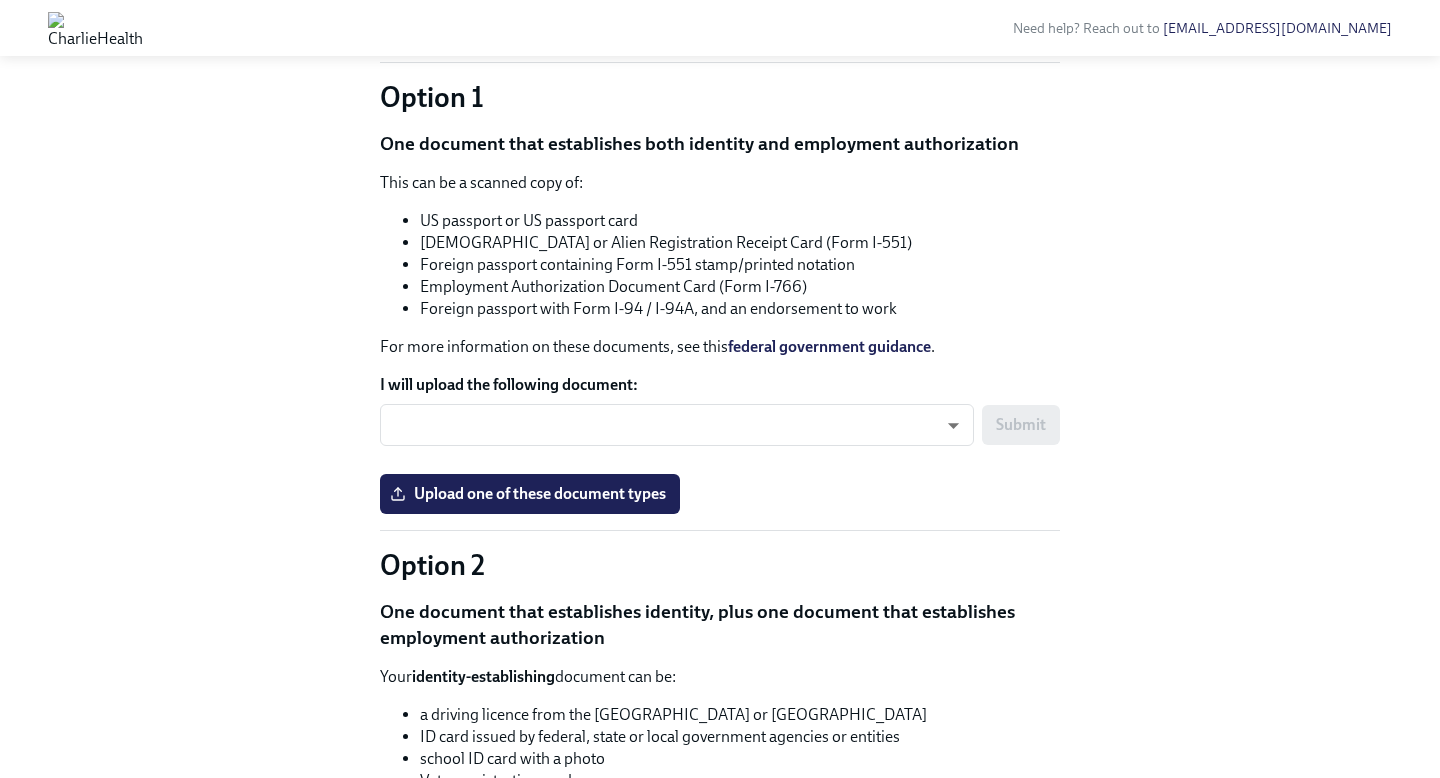scroll, scrollTop: 0, scrollLeft: 0, axis: both 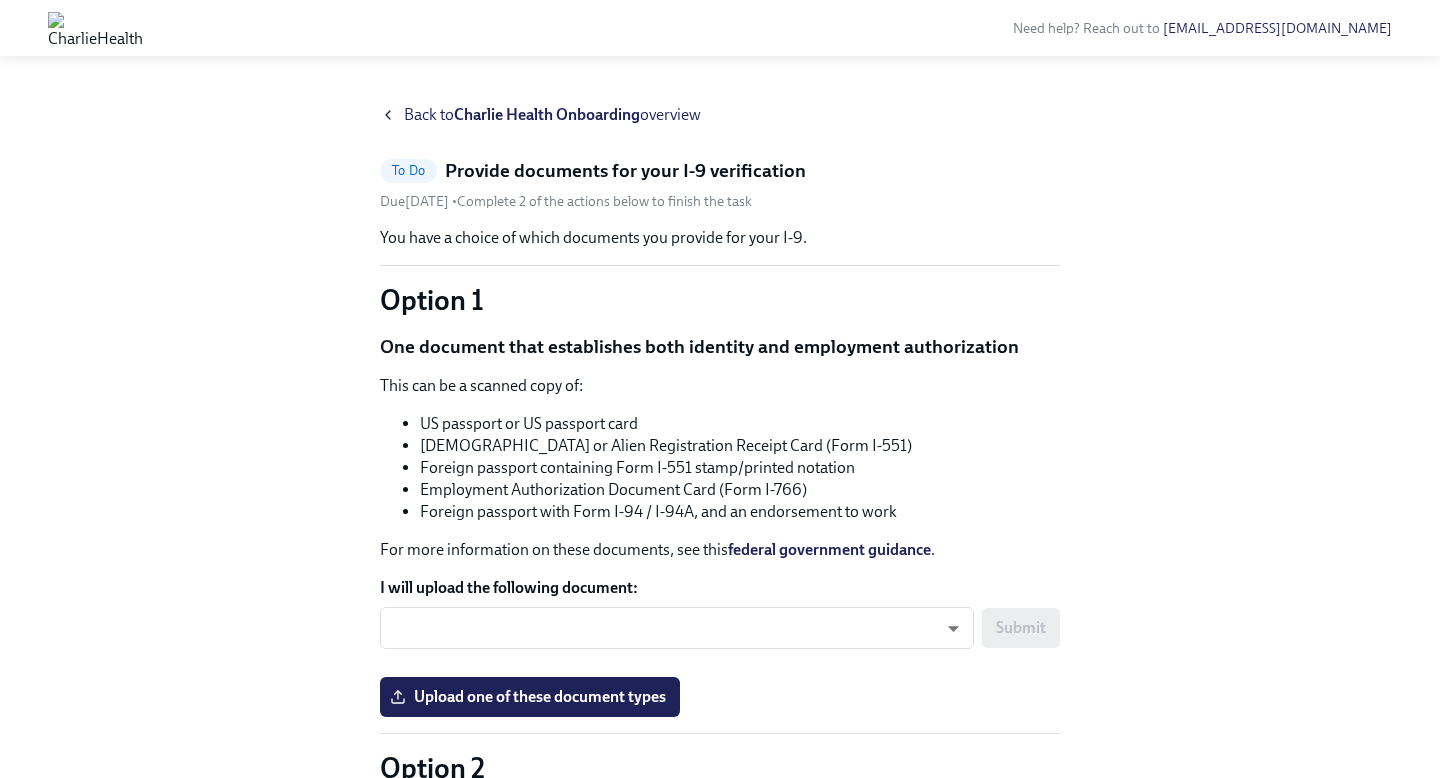 click on "Back to  Charlie Health Onboarding  overview" at bounding box center (552, 115) 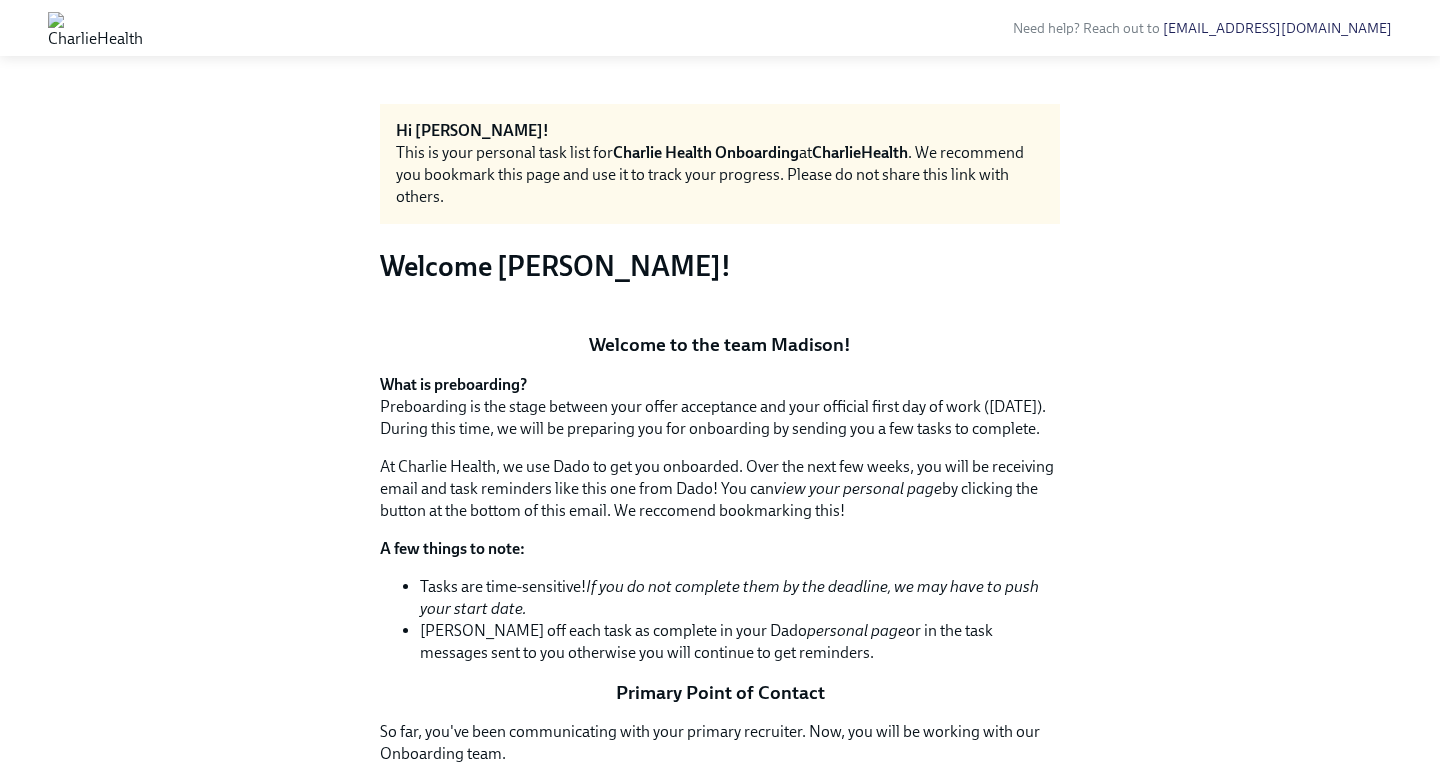 click on "Hi [PERSON_NAME]! This is your personal task list for  [PERSON_NAME] Health Onboarding  at  CharlieHealth . We recommend you bookmark this page and use it to track your progress. Please do not share this link with others. Welcome [PERSON_NAME]! Welcome to the team Madison! What is preboarding?
Preboarding is the stage between your offer acceptance and your official first day of work ([DATE]).  During this time, we will be preparing you for onboarding  by sending you a few tasks to complete.
At [GEOGRAPHIC_DATA], we use Dado to get you onboarded. Over the next few weeks, you will be receiving email and task reminders like this one from Dado! You can  view your personal page  by clicking the button at the bottom of this email. We reccomend bookmarking this!
A few things to note:
Tasks are time-sensitive!  If you do not complete them by the deadline, we may have to push your start date.
[PERSON_NAME] off each task as complete in your Dado  personal page
Primary Point of Contact
[EMAIL_ADDRESS][DOMAIN_NAME] Task List To Do Due" at bounding box center [720, 1663] 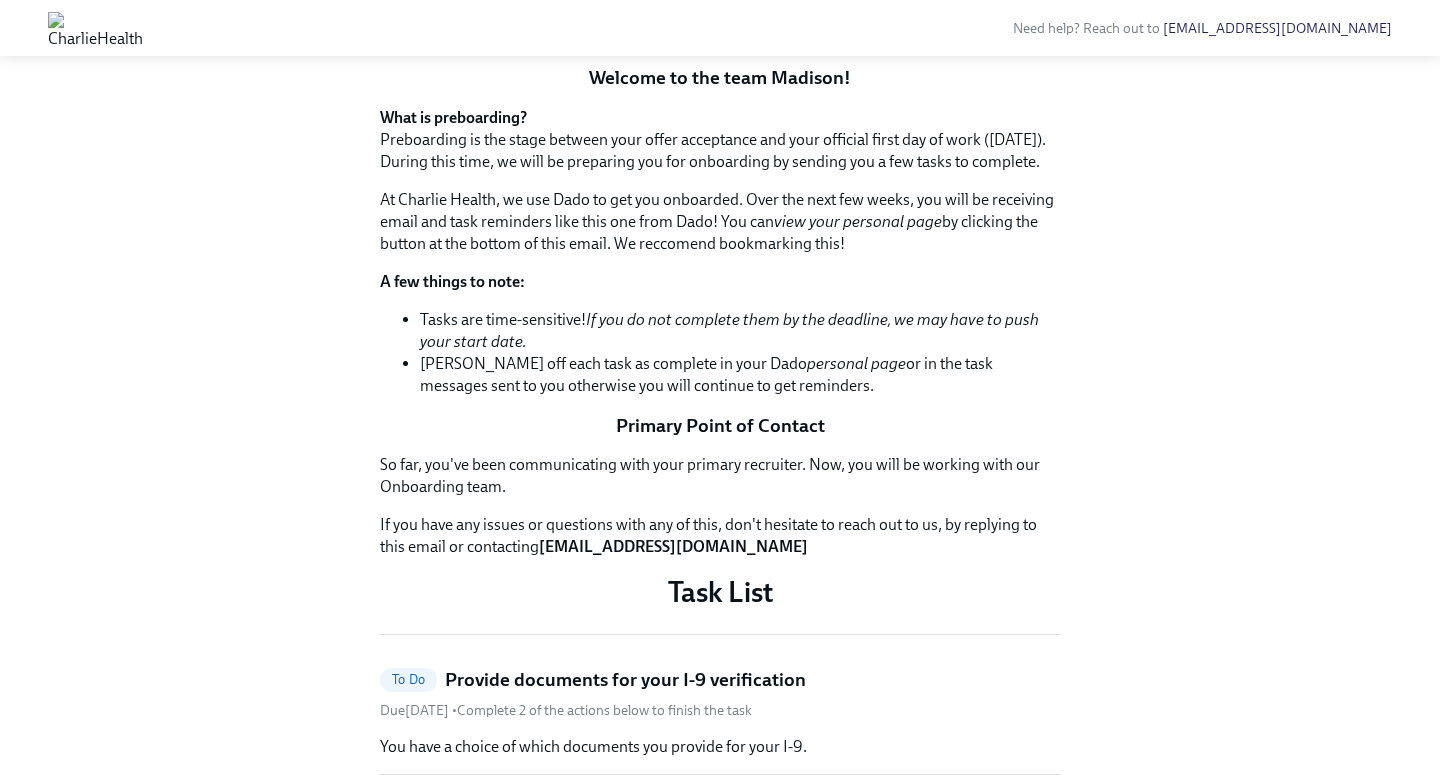 scroll, scrollTop: 0, scrollLeft: 0, axis: both 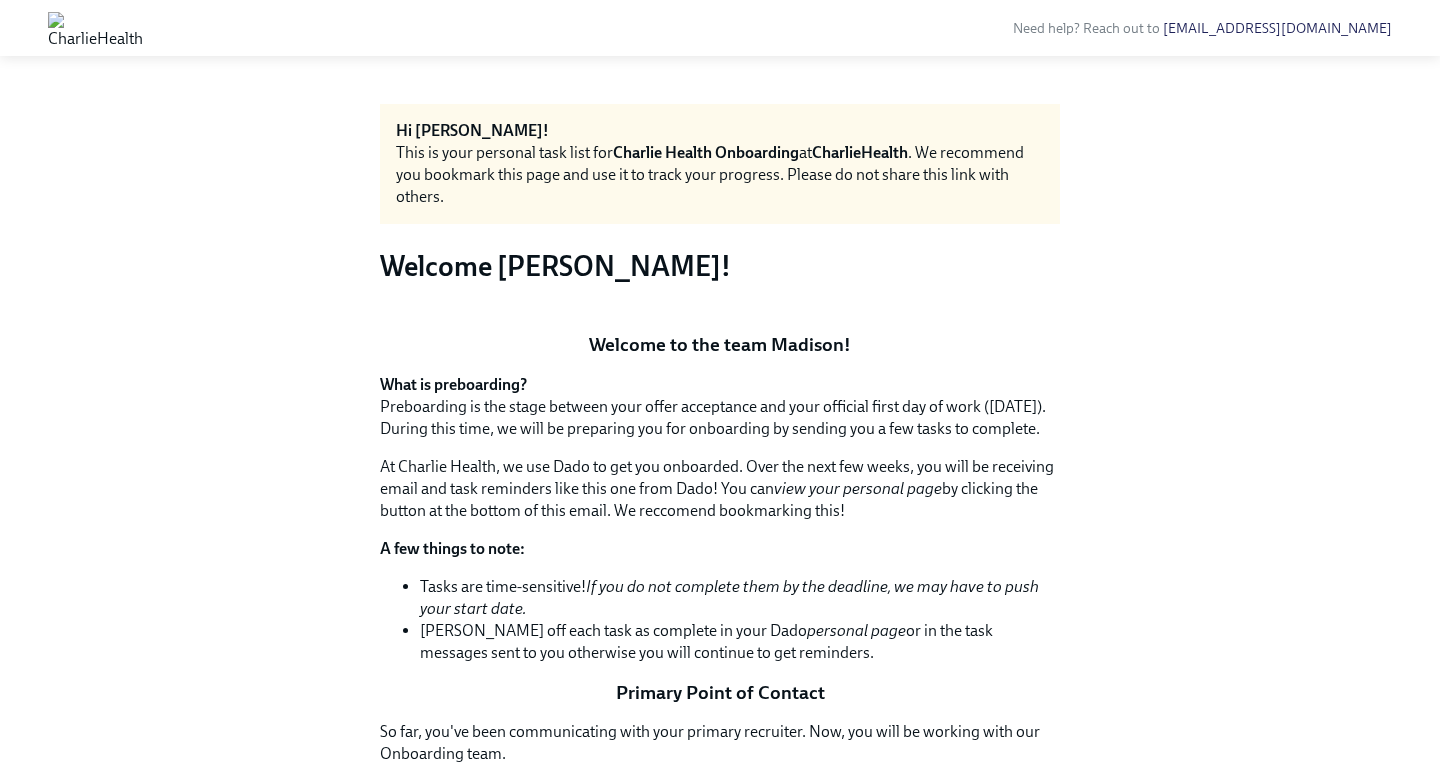 click at bounding box center [95, 28] 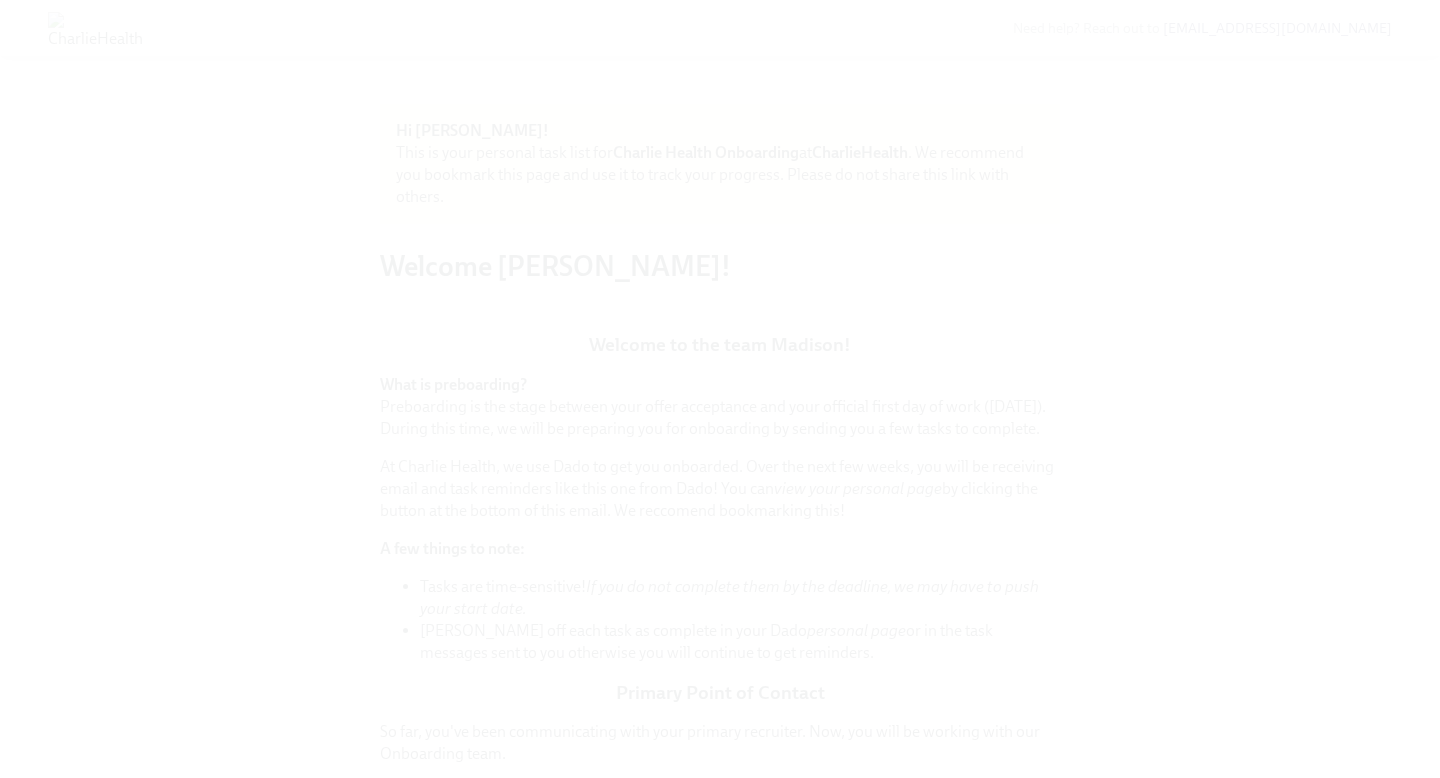 click at bounding box center [720, 389] 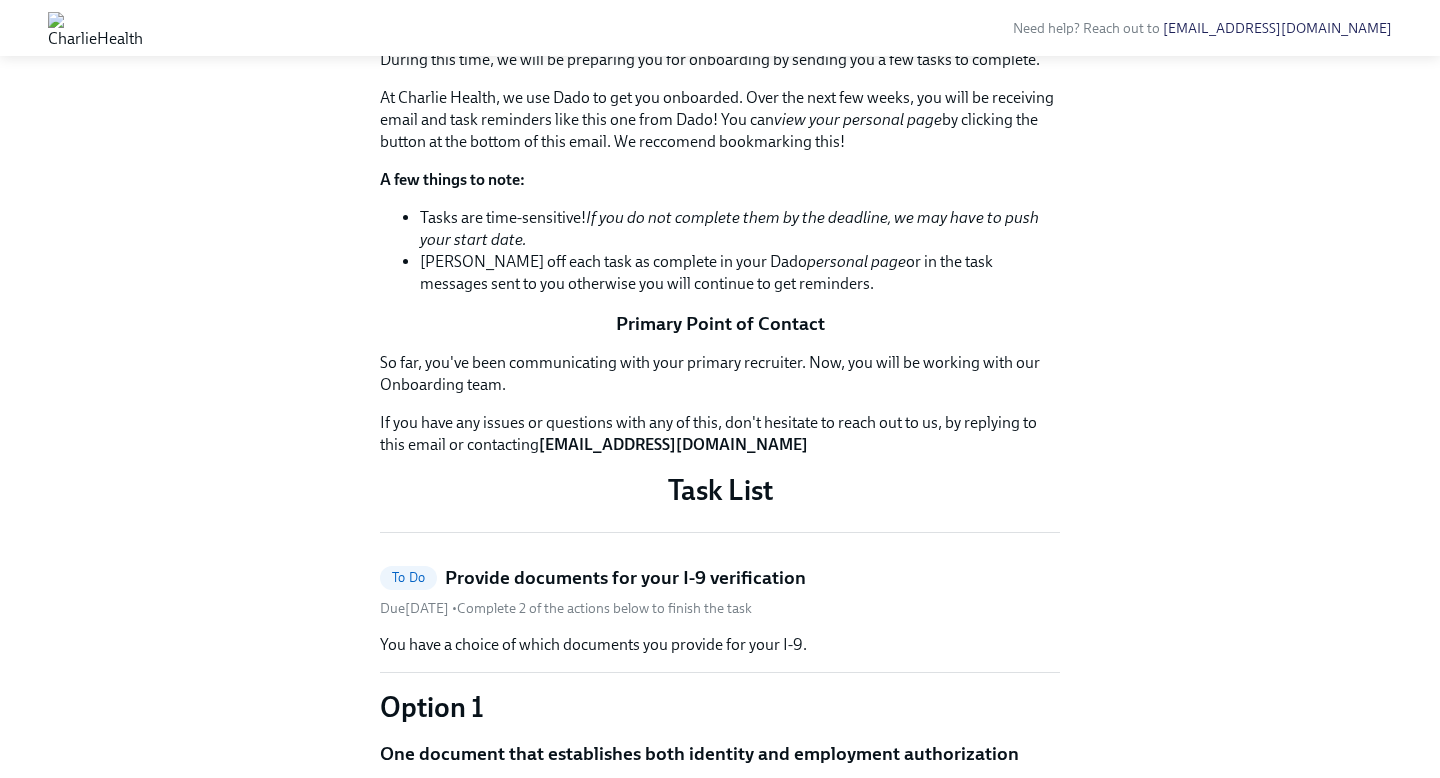 scroll, scrollTop: 482, scrollLeft: 0, axis: vertical 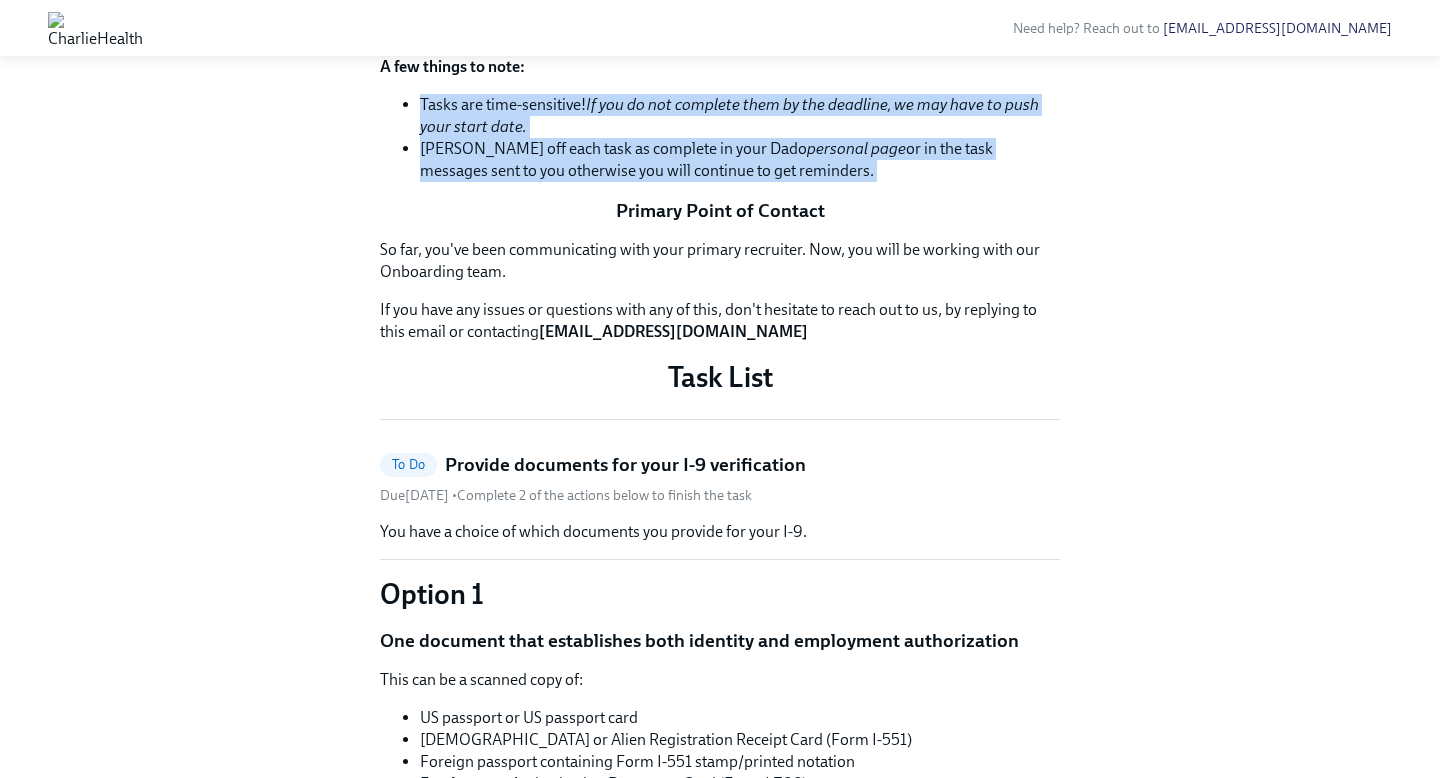 drag, startPoint x: 402, startPoint y: 418, endPoint x: 940, endPoint y: 505, distance: 544.989 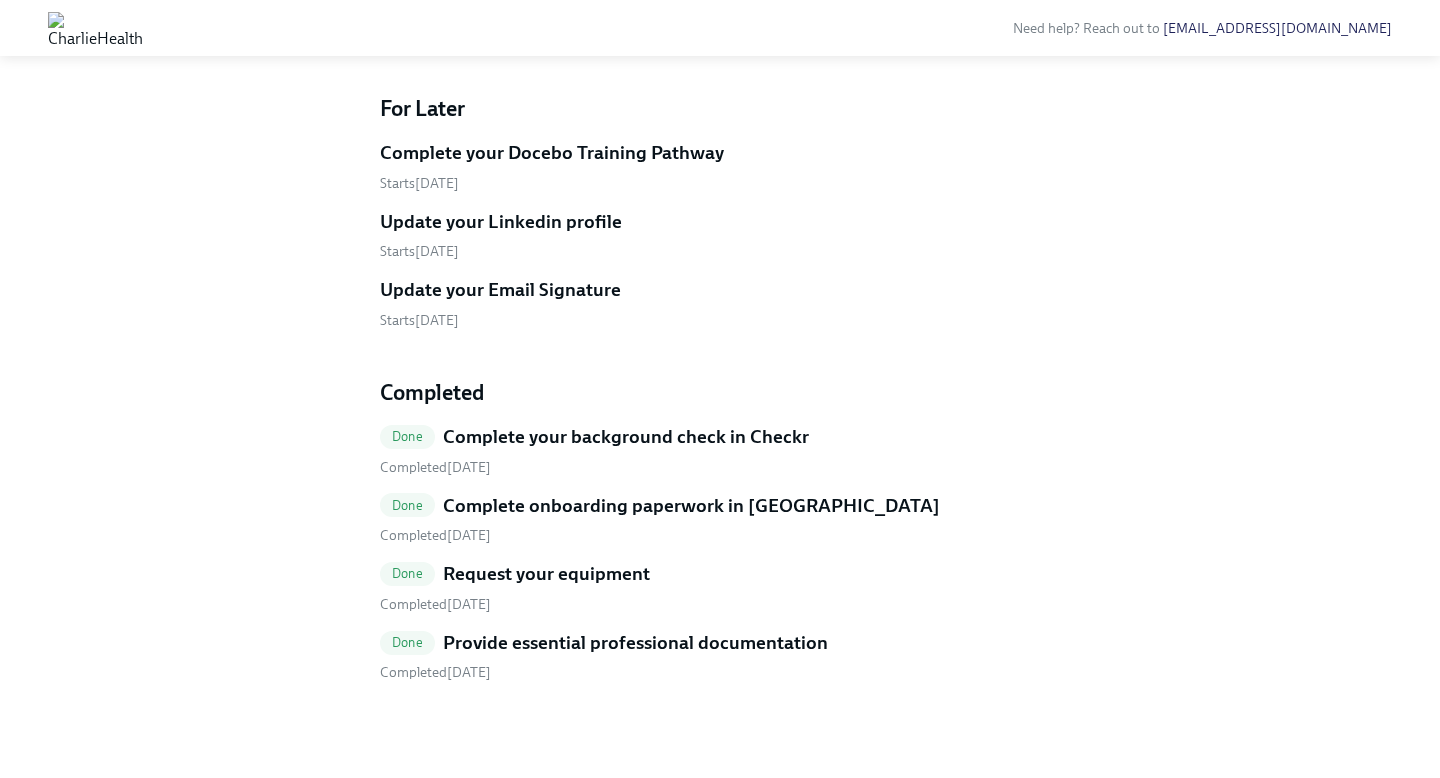scroll, scrollTop: 2811, scrollLeft: 0, axis: vertical 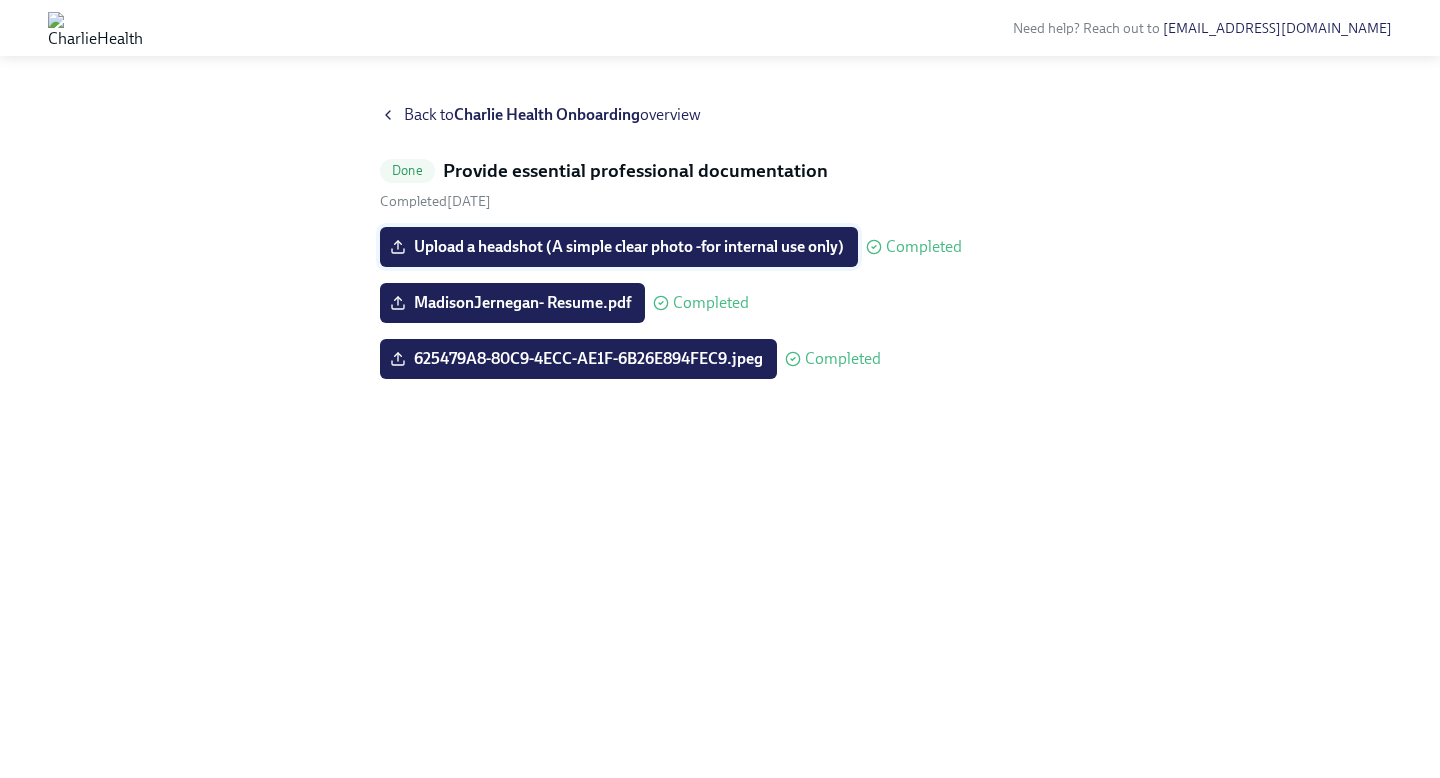 click on "Upload a headshot (A simple clear photo -for internal use only)" at bounding box center (619, 247) 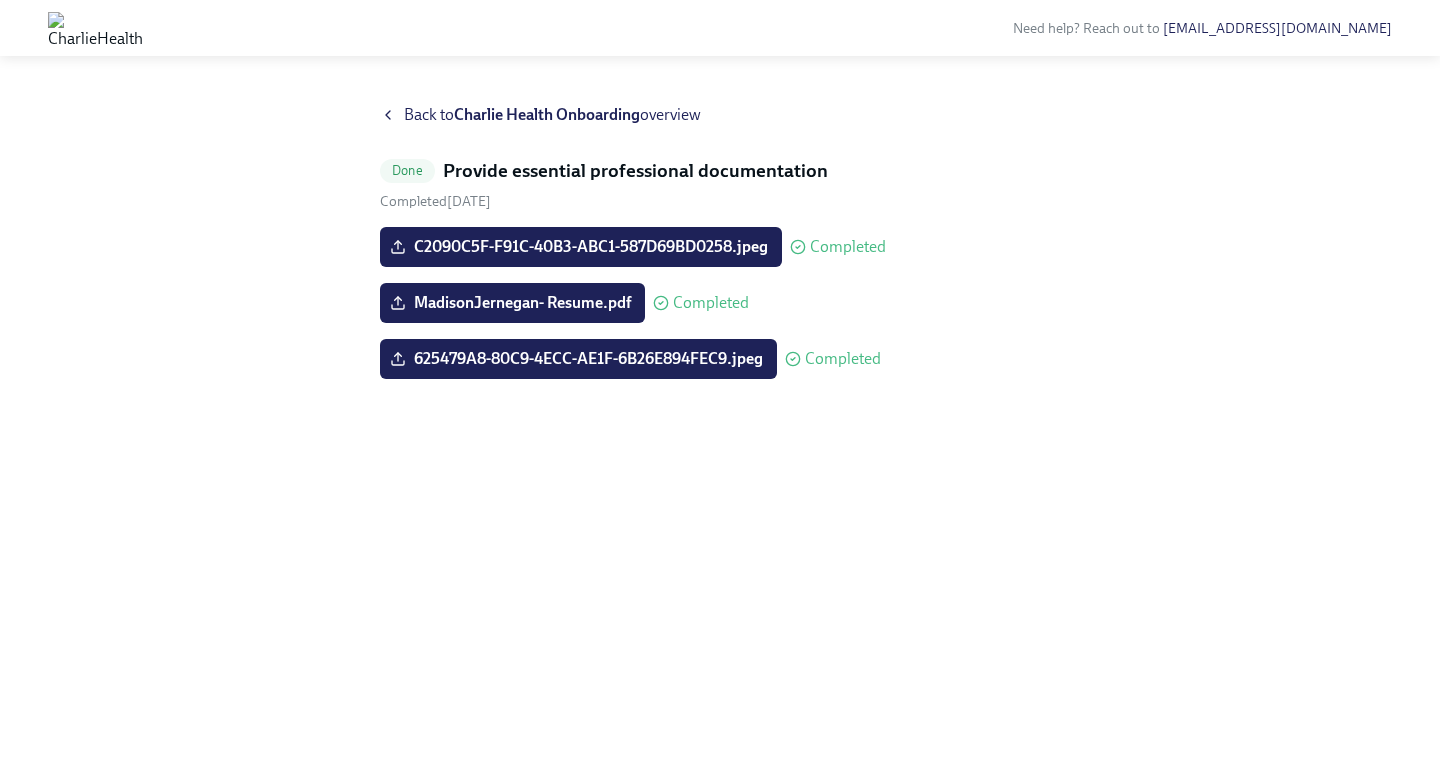 click on "Back to  Charlie Health Onboarding  overview" at bounding box center (552, 115) 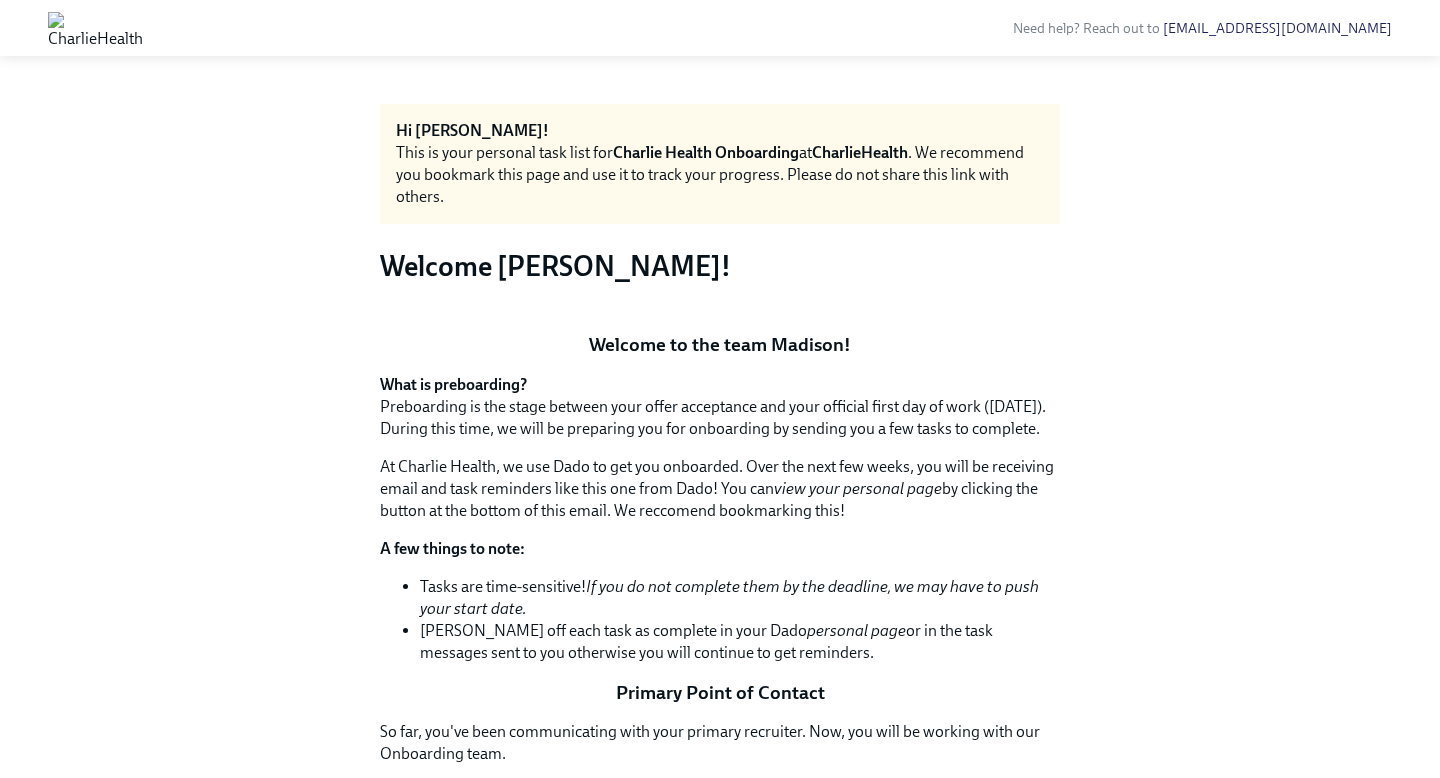click on "Hi [PERSON_NAME]! This is your personal task list for  [PERSON_NAME] Health Onboarding  at  CharlieHealth . We recommend you bookmark this page and use it to track your progress. Please do not share this link with others. Welcome [PERSON_NAME]! Welcome to the team Madison! What is preboarding?
Preboarding is the stage between your offer acceptance and your official first day of work ([DATE]).  During this time, we will be preparing you for onboarding  by sending you a few tasks to complete.
At [GEOGRAPHIC_DATA], we use Dado to get you onboarded. Over the next few weeks, you will be receiving email and task reminders like this one from Dado! You can  view your personal page  by clicking the button at the bottom of this email. We reccomend bookmarking this!
A few things to note:
Tasks are time-sensitive!  If you do not complete them by the deadline, we may have to push your start date.
[PERSON_NAME] off each task as complete in your Dado  personal page
Primary Point of Contact
[EMAIL_ADDRESS][DOMAIN_NAME] Task List To Do Due" at bounding box center [720, 1663] 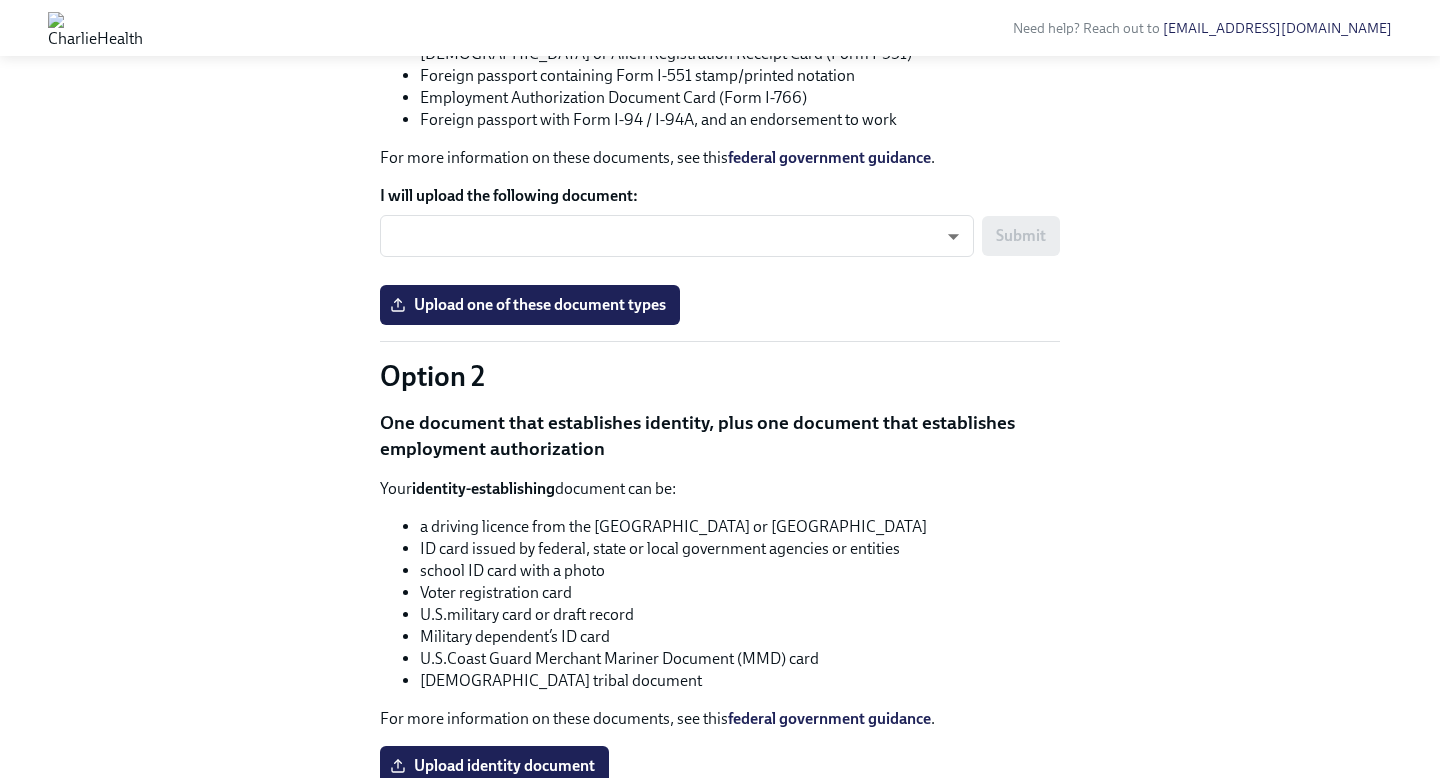 scroll, scrollTop: 1169, scrollLeft: 0, axis: vertical 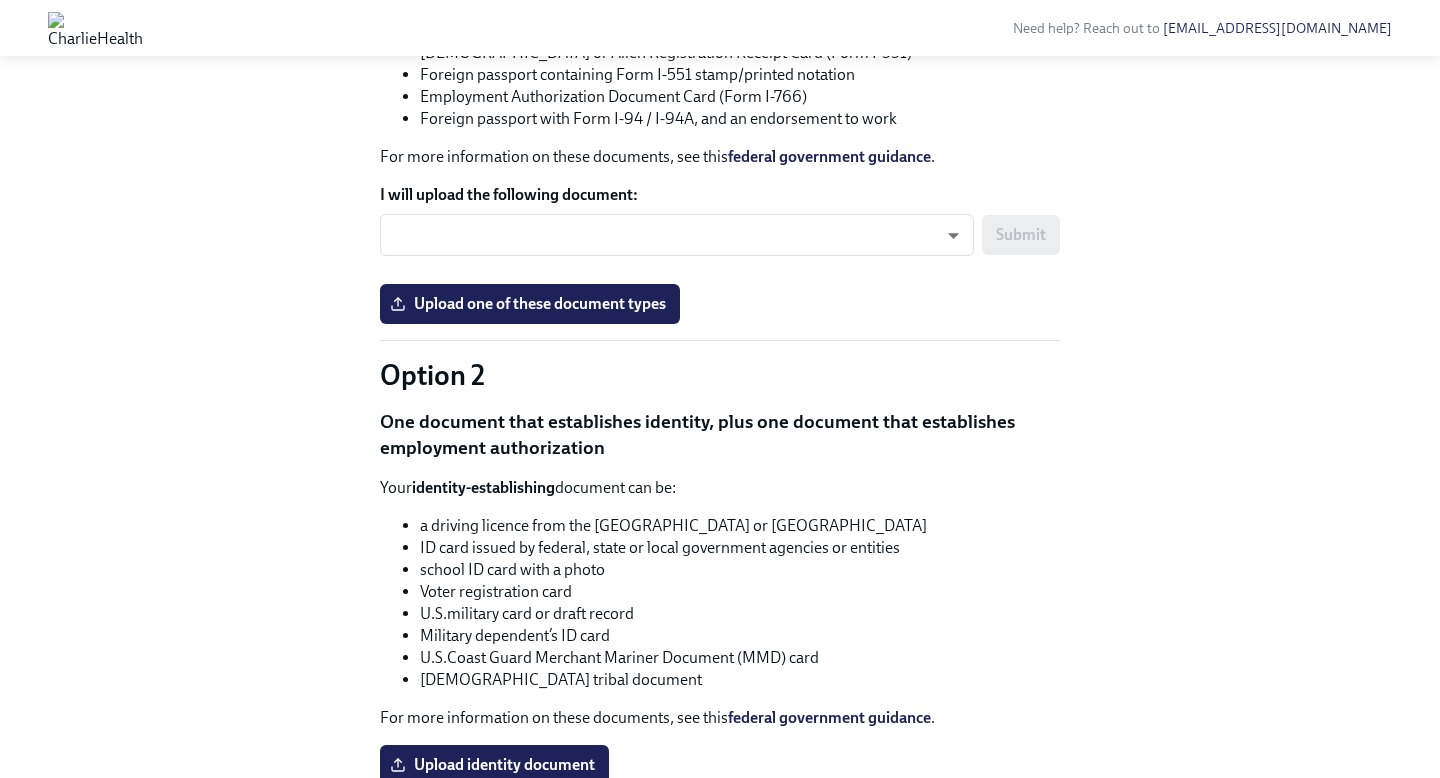 click on "Hi [PERSON_NAME]! This is your personal task list for  [PERSON_NAME] Health Onboarding  at  CharlieHealth . We recommend you bookmark this page and use it to track your progress. Please do not share this link with others. Welcome [PERSON_NAME]! Welcome to the team Madison! What is preboarding?
Preboarding is the stage between your offer acceptance and your official first day of work ([DATE]).  During this time, we will be preparing you for onboarding  by sending you a few tasks to complete.
At [GEOGRAPHIC_DATA], we use Dado to get you onboarded. Over the next few weeks, you will be receiving email and task reminders like this one from Dado! You can  view your personal page  by clicking the button at the bottom of this email. We reccomend bookmarking this!
A few things to note:
Tasks are time-sensitive!  If you do not complete them by the deadline, we may have to push your start date.
[PERSON_NAME] off each task as complete in your Dado  personal page
Primary Point of Contact
[EMAIL_ADDRESS][DOMAIN_NAME] Task List To Do Due" at bounding box center (720, 494) 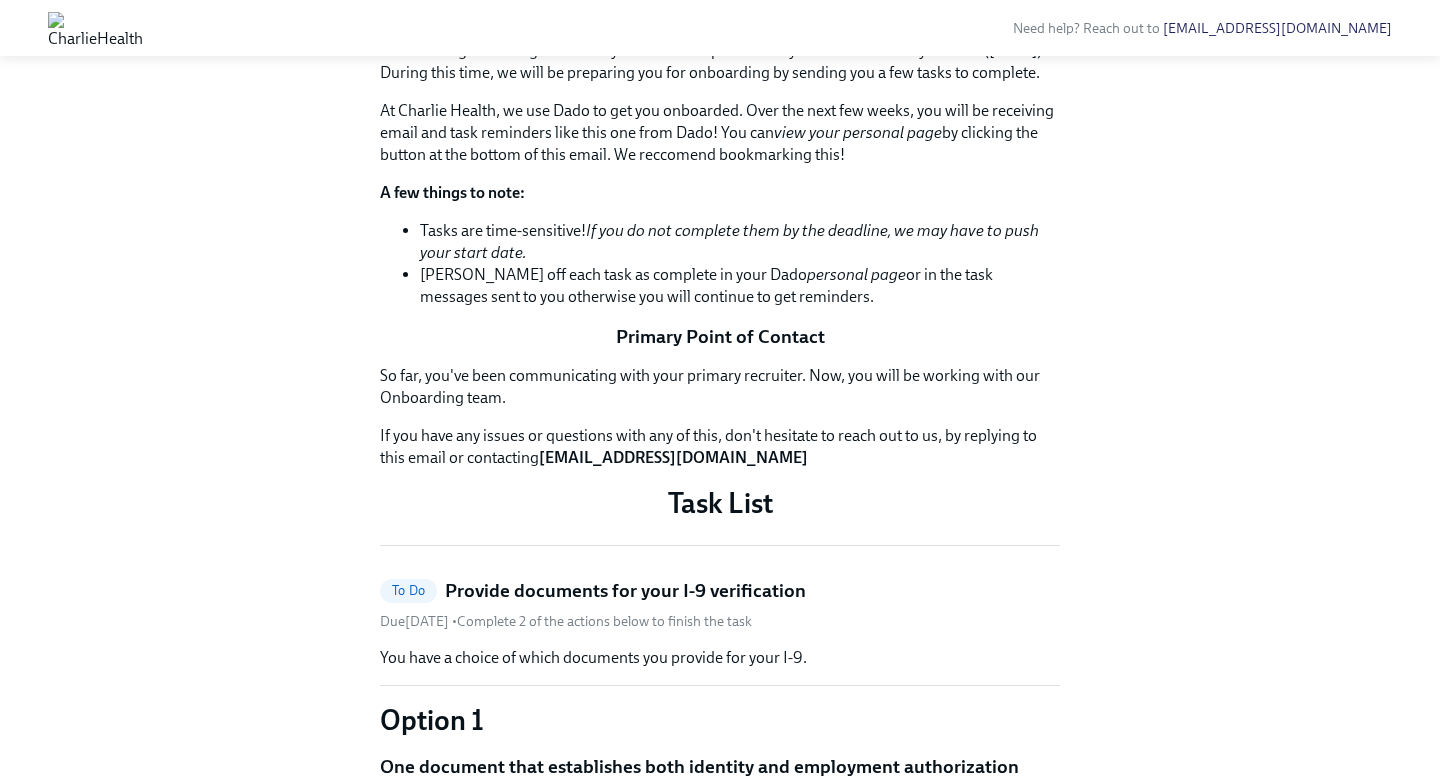 scroll, scrollTop: 313, scrollLeft: 0, axis: vertical 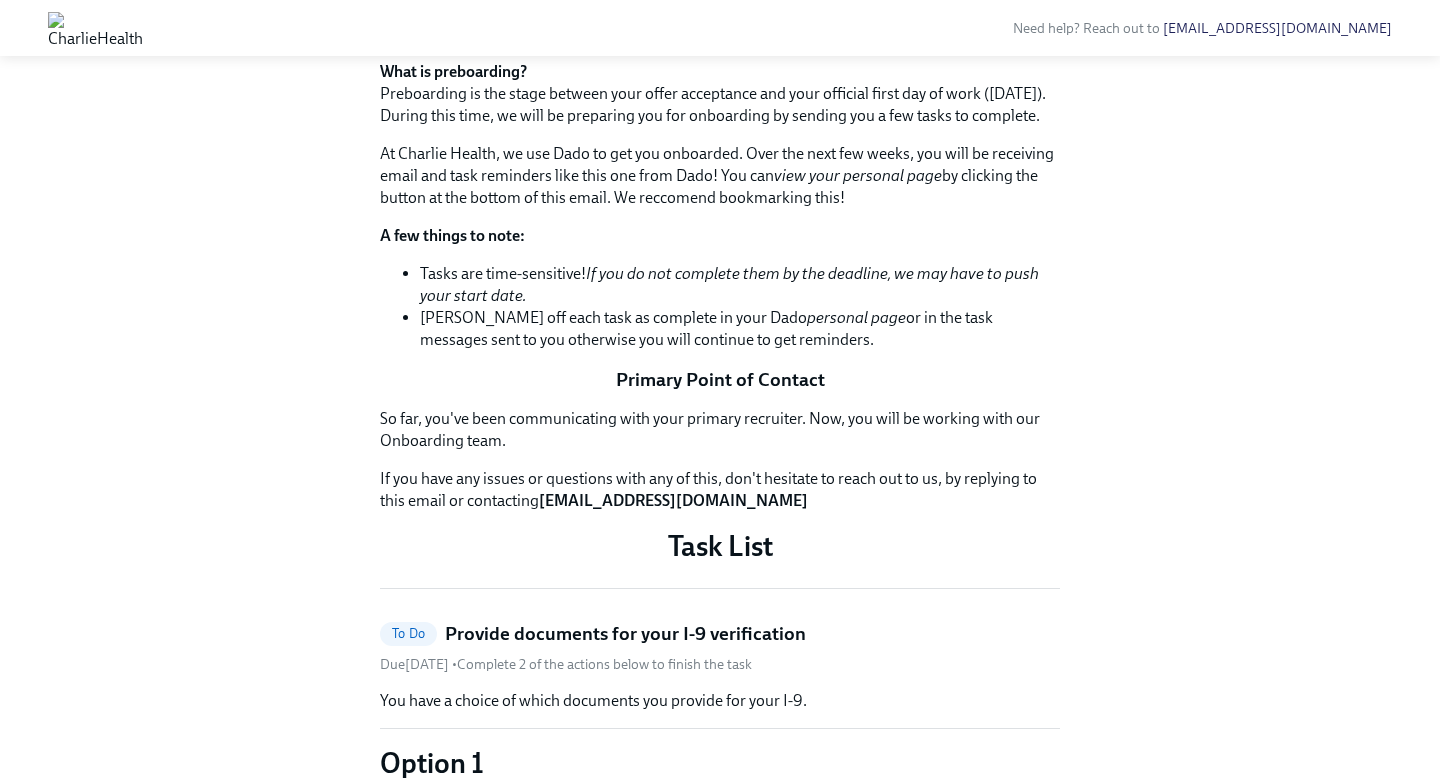 click on "Hi [PERSON_NAME]! This is your personal task list for  [PERSON_NAME] Health Onboarding  at  CharlieHealth . We recommend you bookmark this page and use it to track your progress. Please do not share this link with others. Welcome [PERSON_NAME]! Welcome to the team Madison! What is preboarding?
Preboarding is the stage between your offer acceptance and your official first day of work ([DATE]).  During this time, we will be preparing you for onboarding  by sending you a few tasks to complete.
At [GEOGRAPHIC_DATA], we use Dado to get you onboarded. Over the next few weeks, you will be receiving email and task reminders like this one from Dado! You can  view your personal page  by clicking the button at the bottom of this email. We reccomend bookmarking this!
A few things to note:
Tasks are time-sensitive!  If you do not complete them by the deadline, we may have to push your start date.
[PERSON_NAME] off each task as complete in your Dado  personal page
Primary Point of Contact
[EMAIL_ADDRESS][DOMAIN_NAME] Task List To Do Due" at bounding box center [720, 1350] 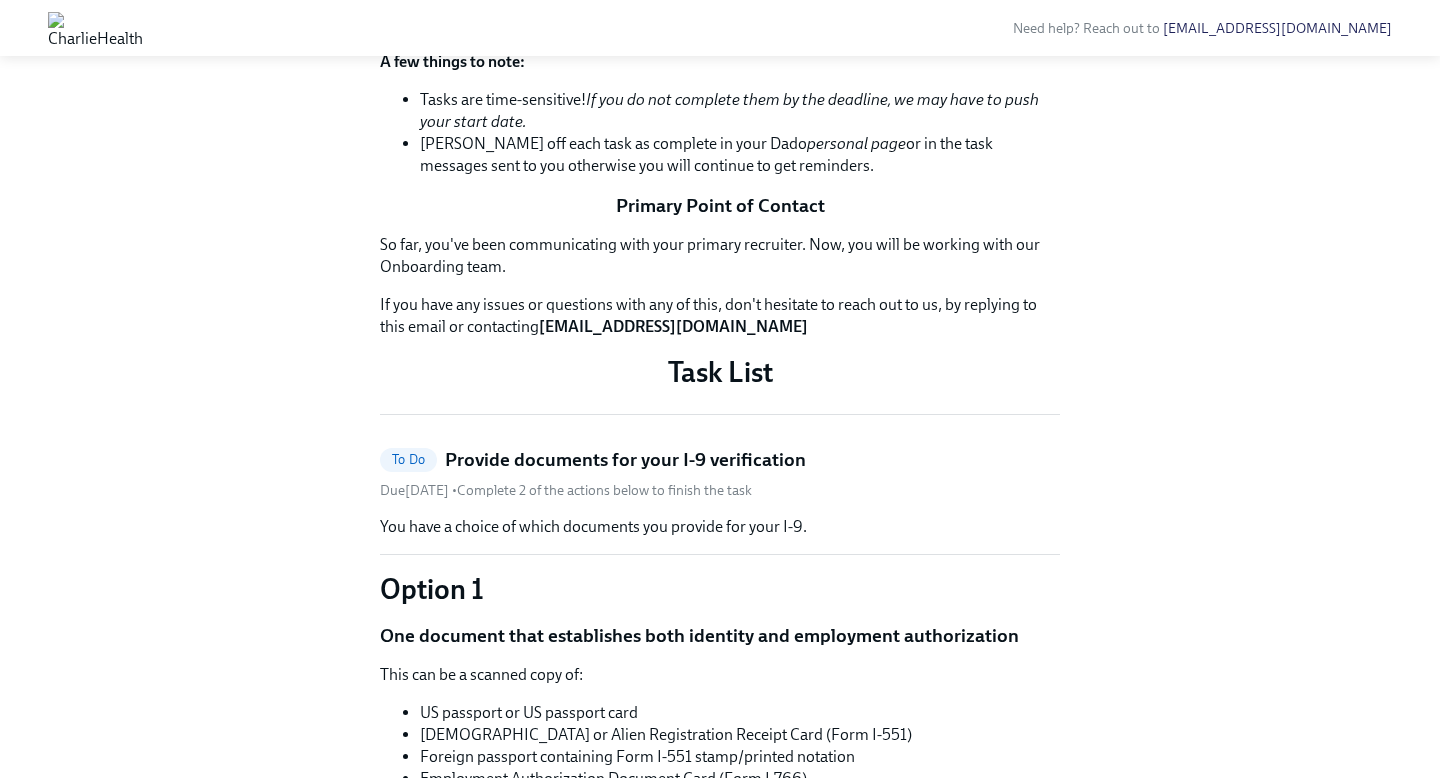 scroll, scrollTop: 484, scrollLeft: 0, axis: vertical 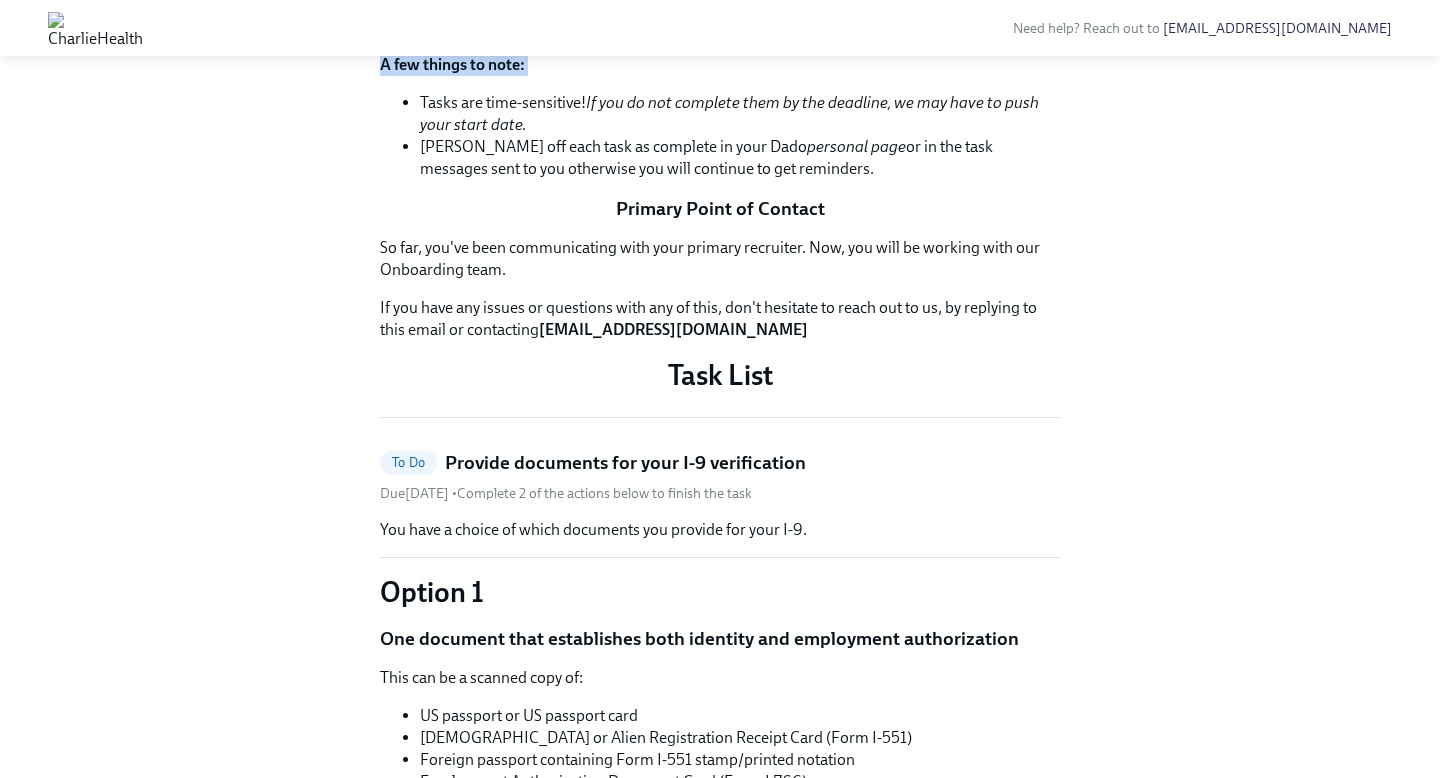 drag, startPoint x: 382, startPoint y: 195, endPoint x: 874, endPoint y: 405, distance: 534.943 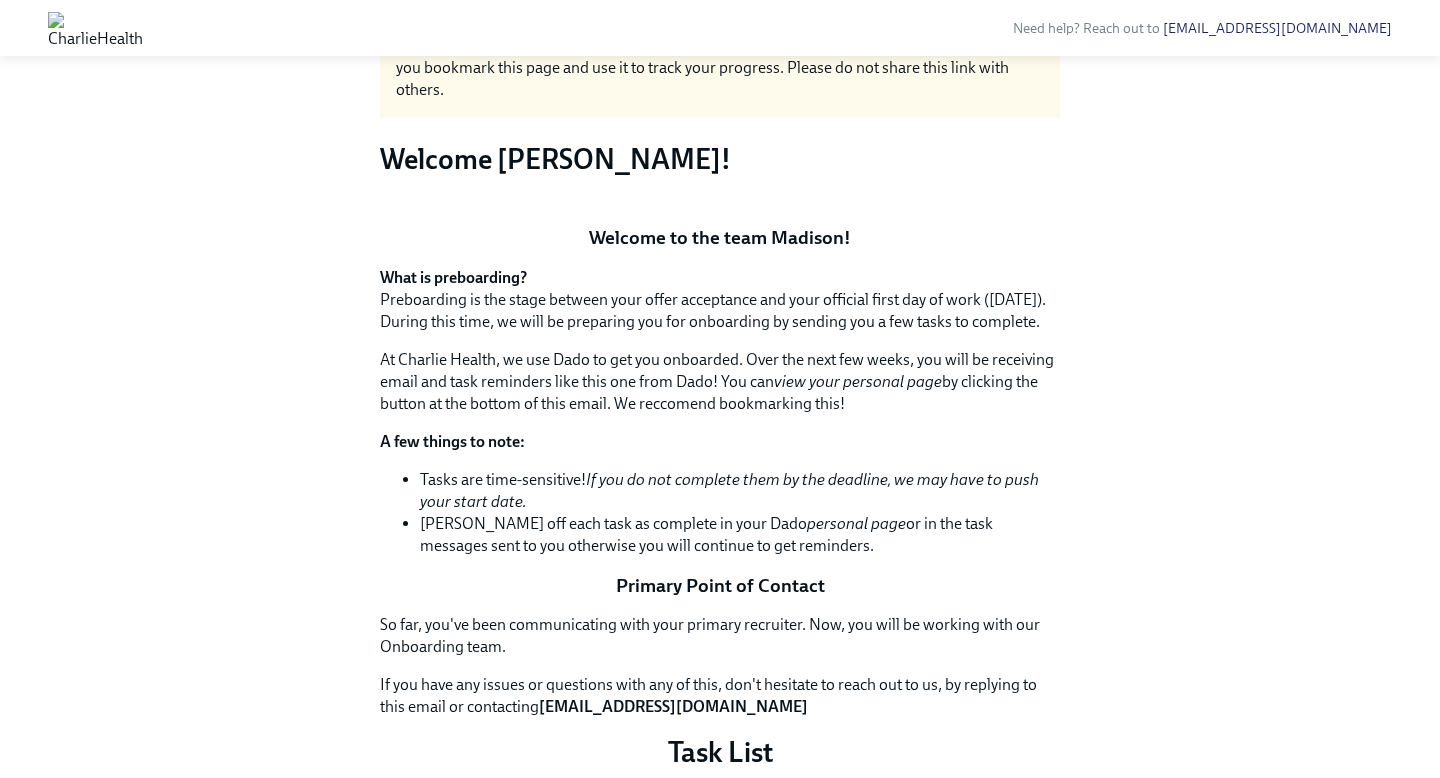 scroll, scrollTop: 0, scrollLeft: 0, axis: both 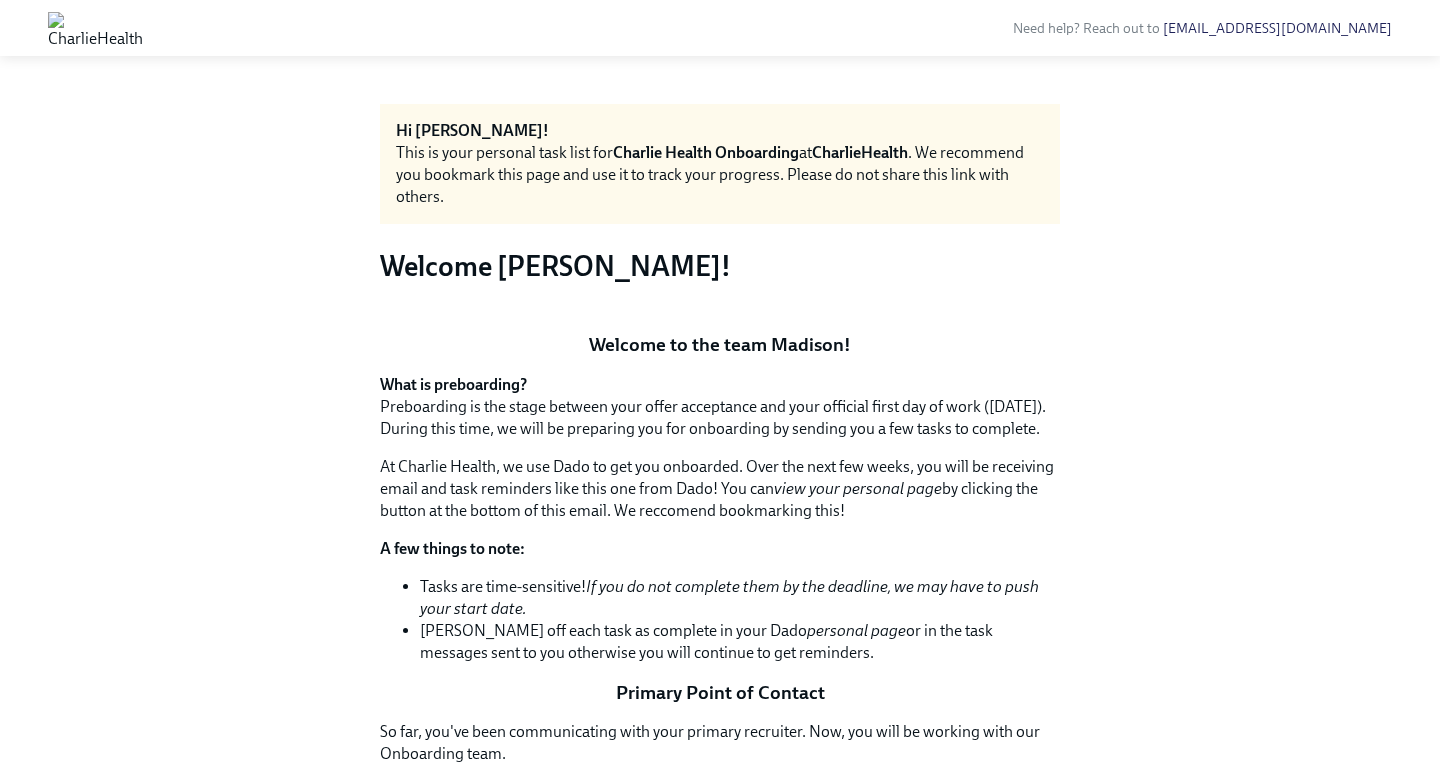 click on "Hi [PERSON_NAME]! This is your personal task list for  [PERSON_NAME] Health Onboarding  at  CharlieHealth . We recommend you bookmark this page and use it to track your progress. Please do not share this link with others. Welcome [PERSON_NAME]! Welcome to the team Madison! What is preboarding?
Preboarding is the stage between your offer acceptance and your official first day of work ([DATE]).  During this time, we will be preparing you for onboarding  by sending you a few tasks to complete.
At [GEOGRAPHIC_DATA], we use Dado to get you onboarded. Over the next few weeks, you will be receiving email and task reminders like this one from Dado! You can  view your personal page  by clicking the button at the bottom of this email. We reccomend bookmarking this!
A few things to note:
Tasks are time-sensitive!  If you do not complete them by the deadline, we may have to push your start date.
[PERSON_NAME] off each task as complete in your Dado  personal page
Primary Point of Contact
[EMAIL_ADDRESS][DOMAIN_NAME] Task List To Do Due" at bounding box center [720, 1663] 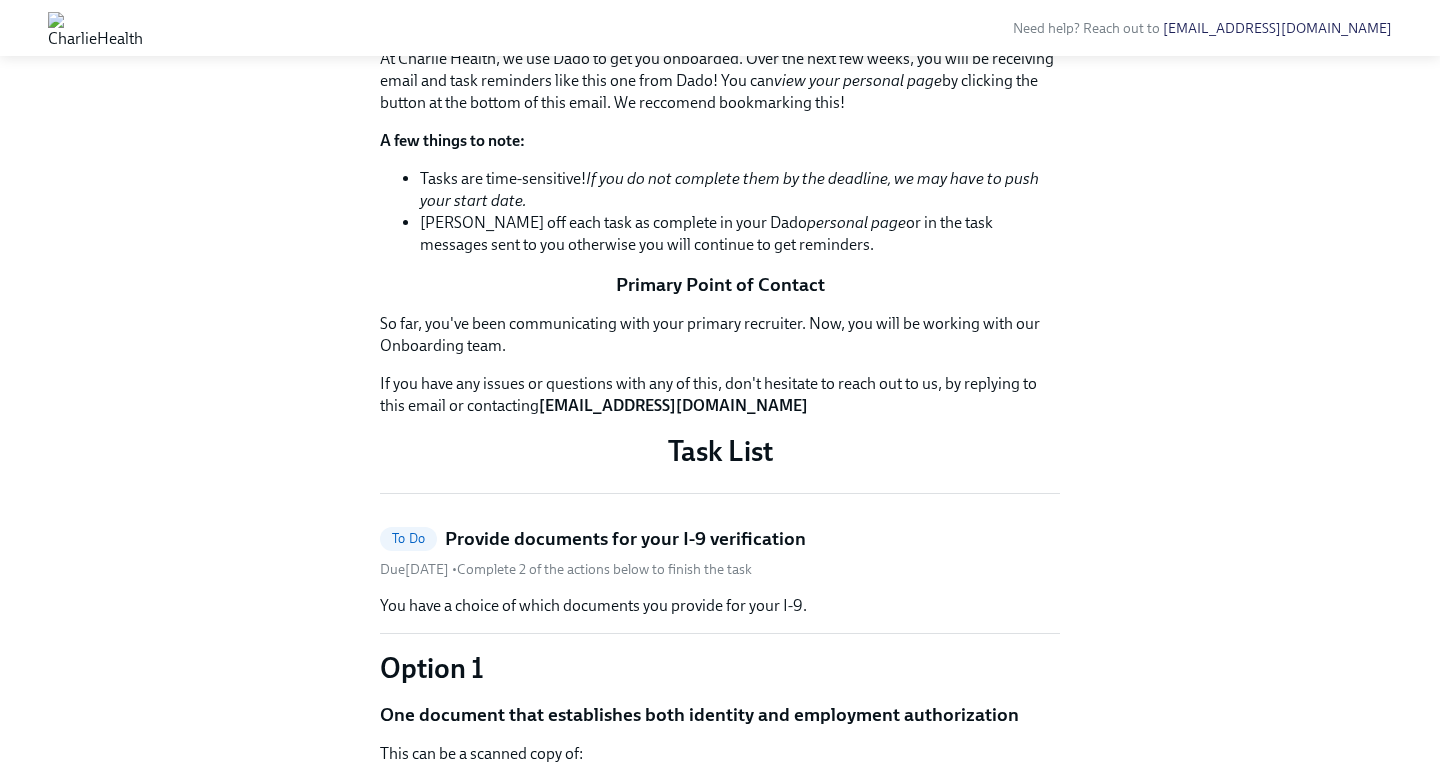 scroll, scrollTop: 411, scrollLeft: 0, axis: vertical 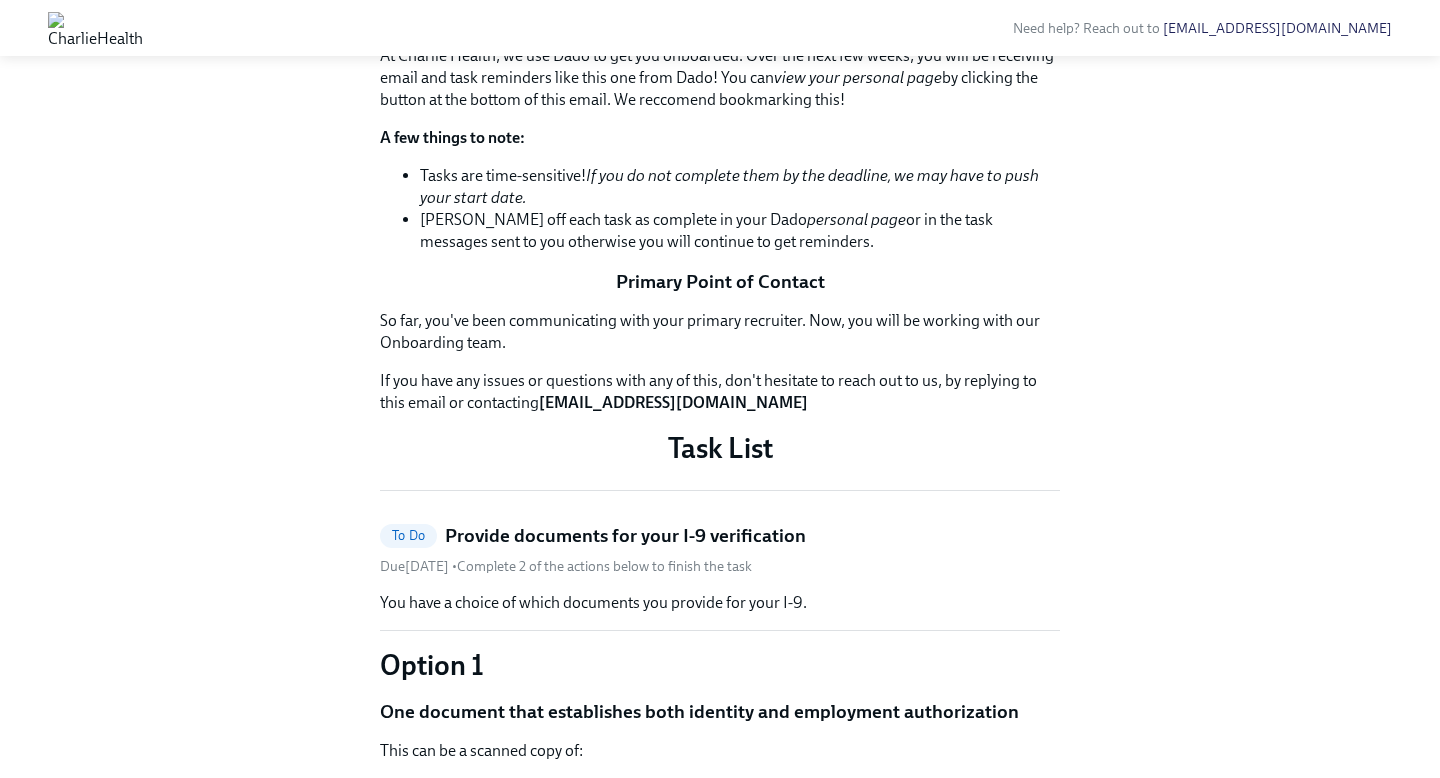 click at bounding box center [720, -95] 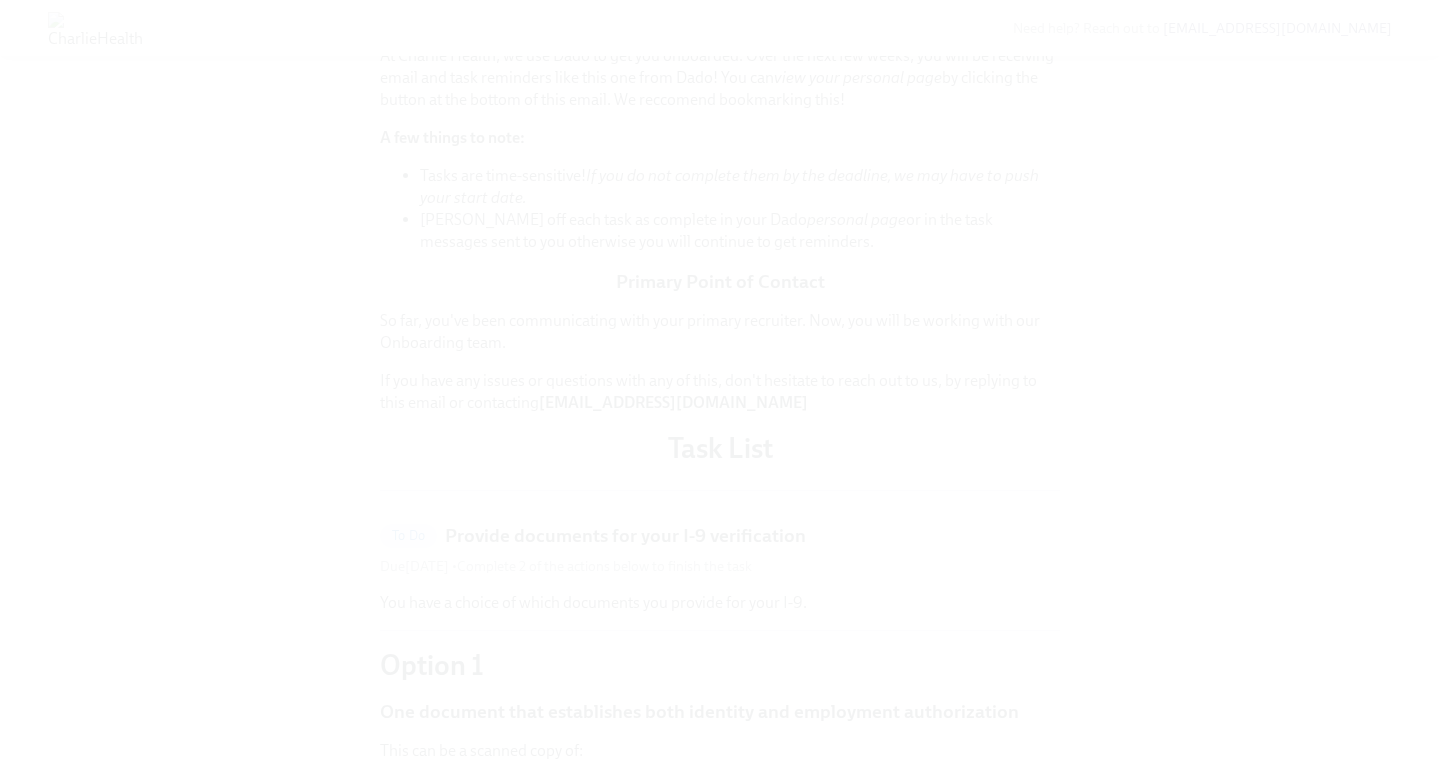 click at bounding box center (720, 389) 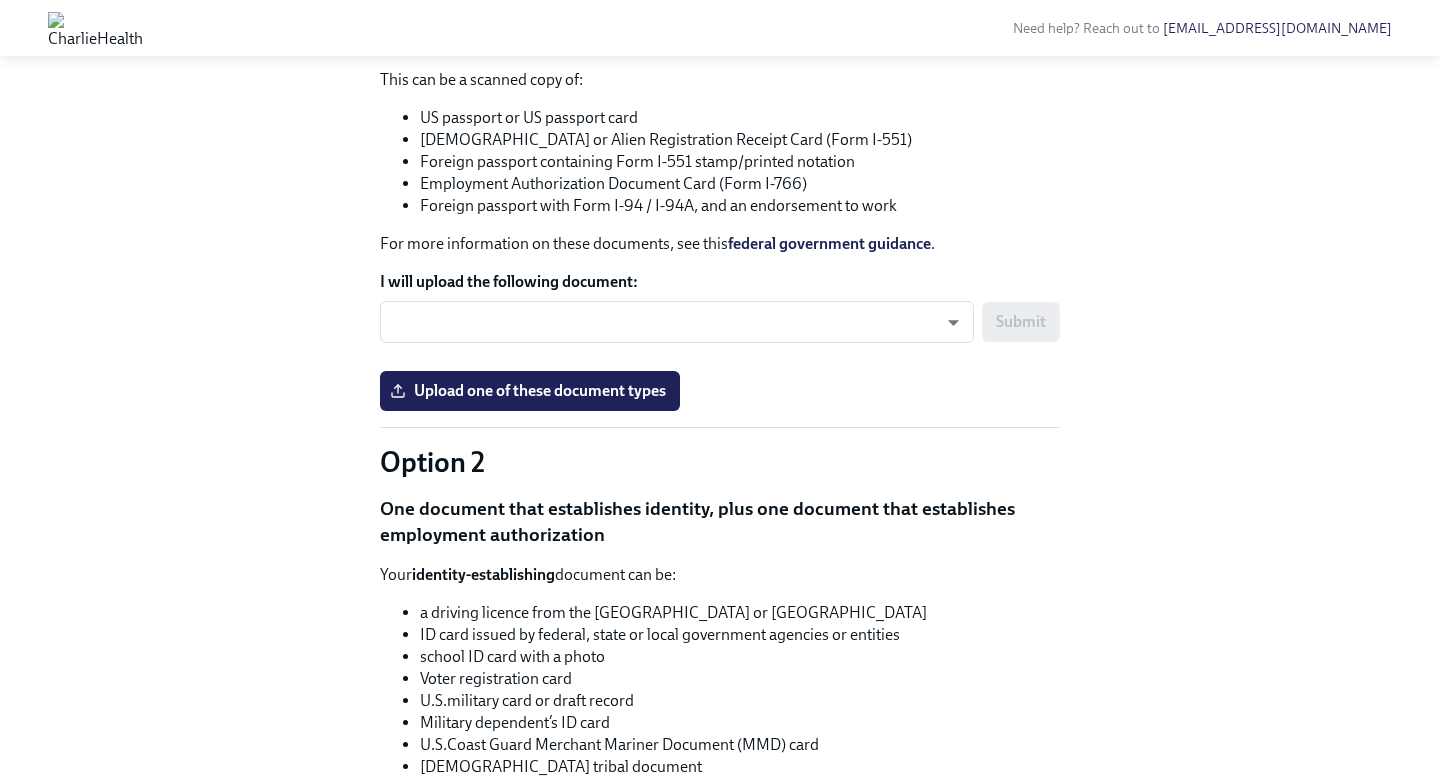 scroll, scrollTop: 1078, scrollLeft: 0, axis: vertical 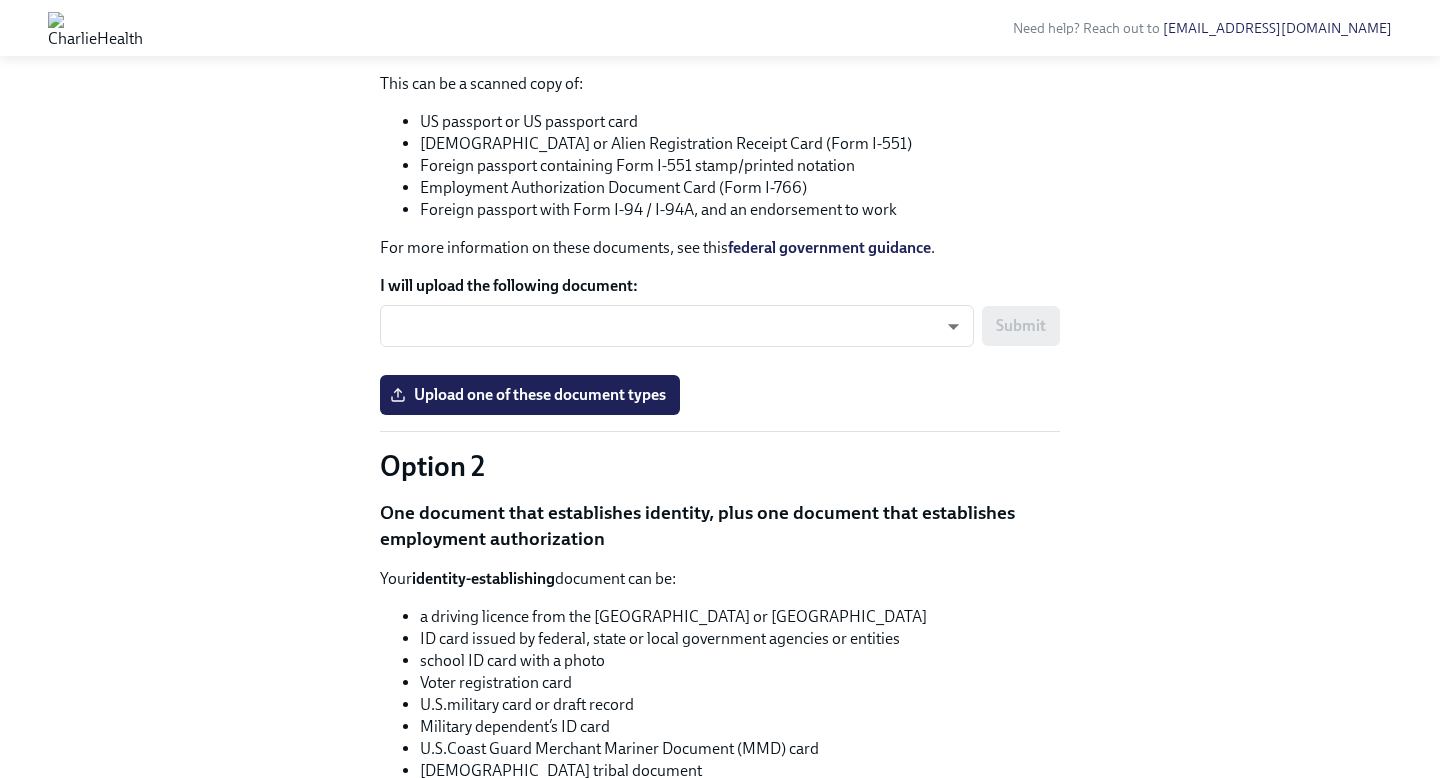 type 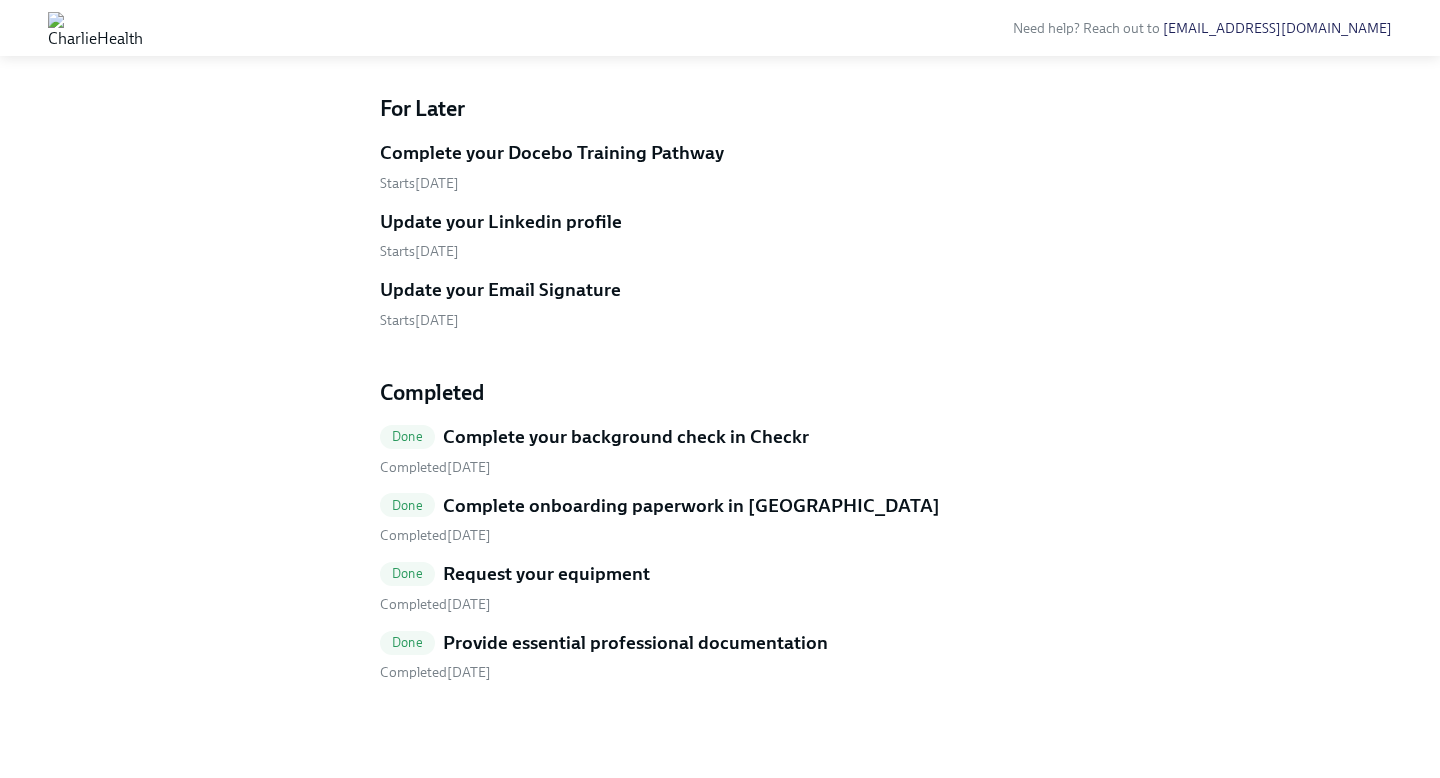 scroll, scrollTop: 2534, scrollLeft: 0, axis: vertical 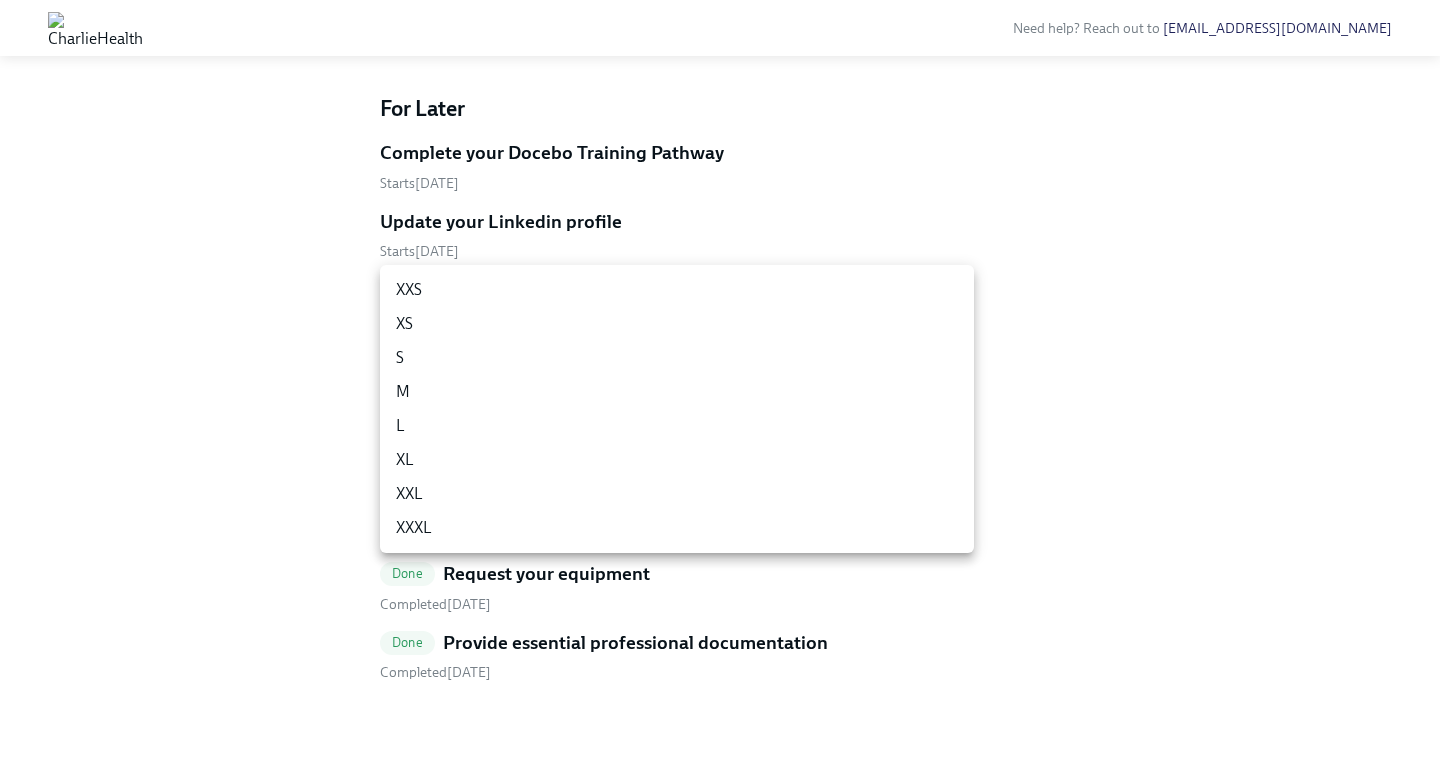 click on "Need help?   Reach out to   [EMAIL_ADDRESS][DOMAIN_NAME] Hi [PERSON_NAME]! This is your personal task list for  [PERSON_NAME] Health Onboarding  at  CharlieHealth . We recommend you bookmark this page and use it to track your progress. Please do not share this link with others. Welcome [PERSON_NAME]! Welcome to the team Madison! What is preboarding?
Preboarding is the stage between your offer acceptance and your official first day of work ([DATE]).  During this time, we will be preparing you for onboarding  by sending you a few tasks to complete.
At [GEOGRAPHIC_DATA], we use Dado to get you onboarded. Over the next few weeks, you will be receiving email and task reminders like this one from Dado! You can  view your personal page  by clicking the button at the bottom of this email. We reccomend bookmarking this!
A few things to note:
Tasks are time-sensitive!  If you do not complete them by the deadline, we may have to push your start date.
[PERSON_NAME] off each task as complete in your Dado  personal page
To Do" at bounding box center [720, -858] 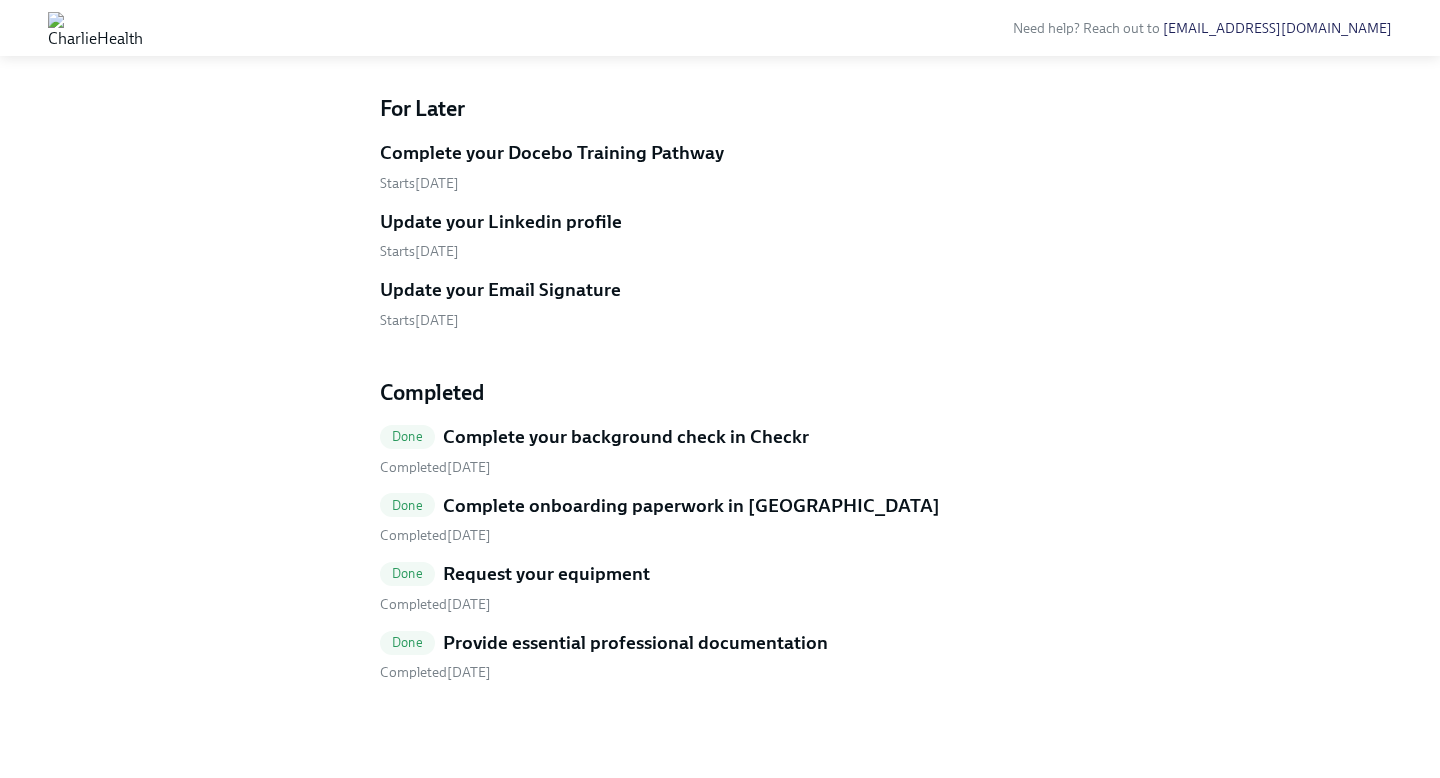 click on "Submit" at bounding box center (1021, 13) 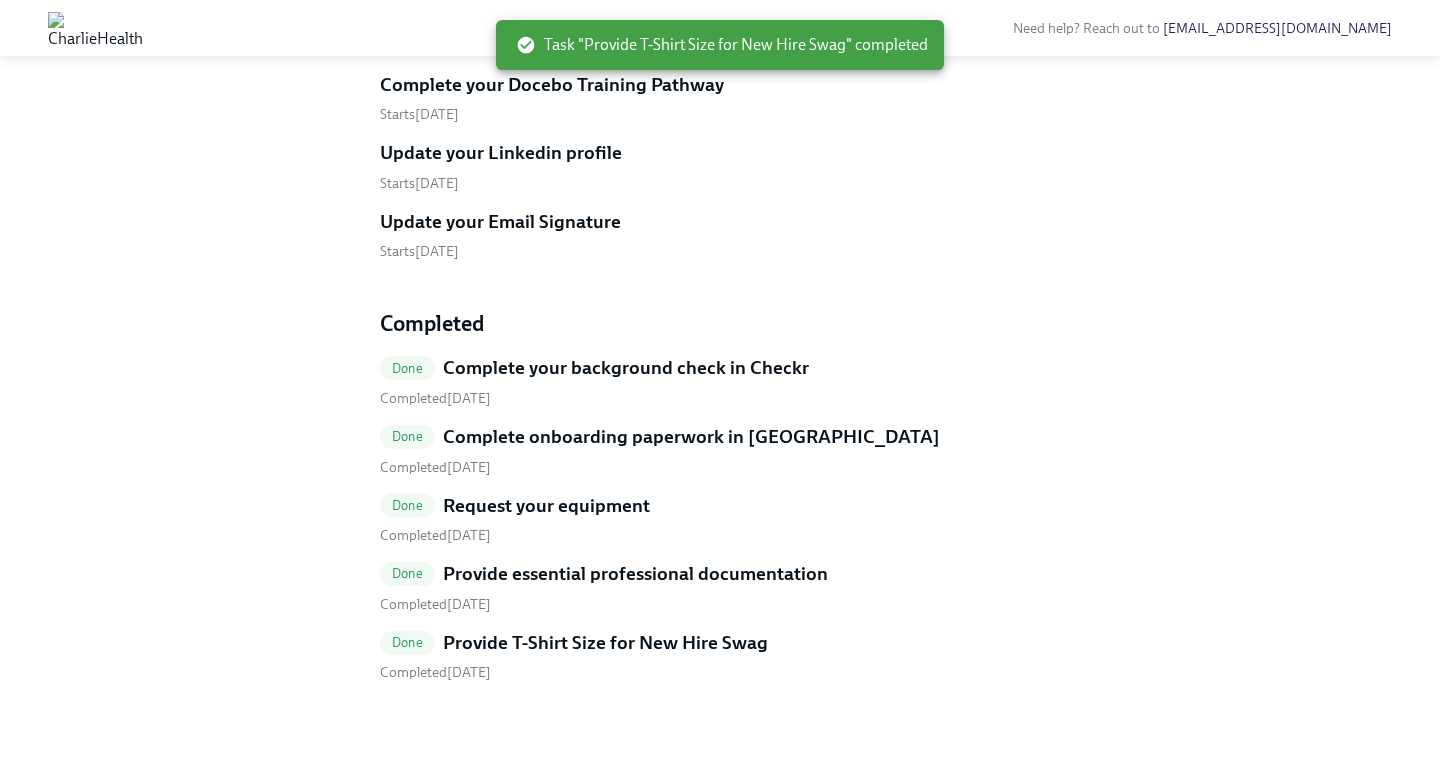 scroll, scrollTop: 2640, scrollLeft: 0, axis: vertical 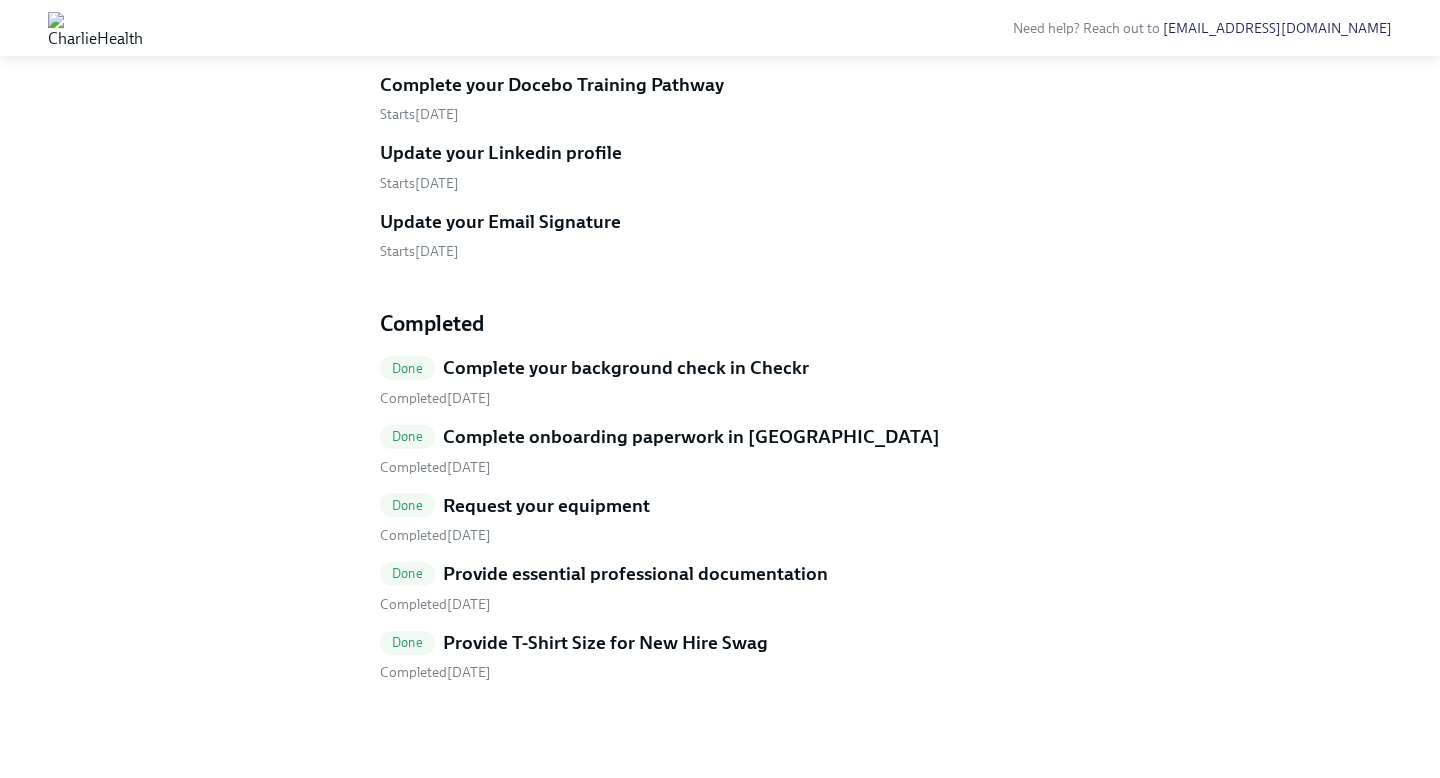 click on "Hi [PERSON_NAME]! This is your personal task list for  [PERSON_NAME] Health Onboarding  at  CharlieHealth . We recommend you bookmark this page and use it to track your progress. Please do not share this link with others. Welcome [PERSON_NAME]! Welcome to the team Madison! What is preboarding?
Preboarding is the stage between your offer acceptance and your official first day of work ([DATE]).  During this time, we will be preparing you for onboarding  by sending you a few tasks to complete.
At [GEOGRAPHIC_DATA], we use Dado to get you onboarded. Over the next few weeks, you will be receiving email and task reminders like this one from Dado! You can  view your personal page  by clicking the button at the bottom of this email. We reccomend bookmarking this!
A few things to note:
Tasks are time-sensitive!  If you do not complete them by the deadline, we may have to push your start date.
[PERSON_NAME] off each task as complete in your Dado  personal page
Primary Point of Contact
[EMAIL_ADDRESS][DOMAIN_NAME] Task List To Do Due" at bounding box center [720, -744] 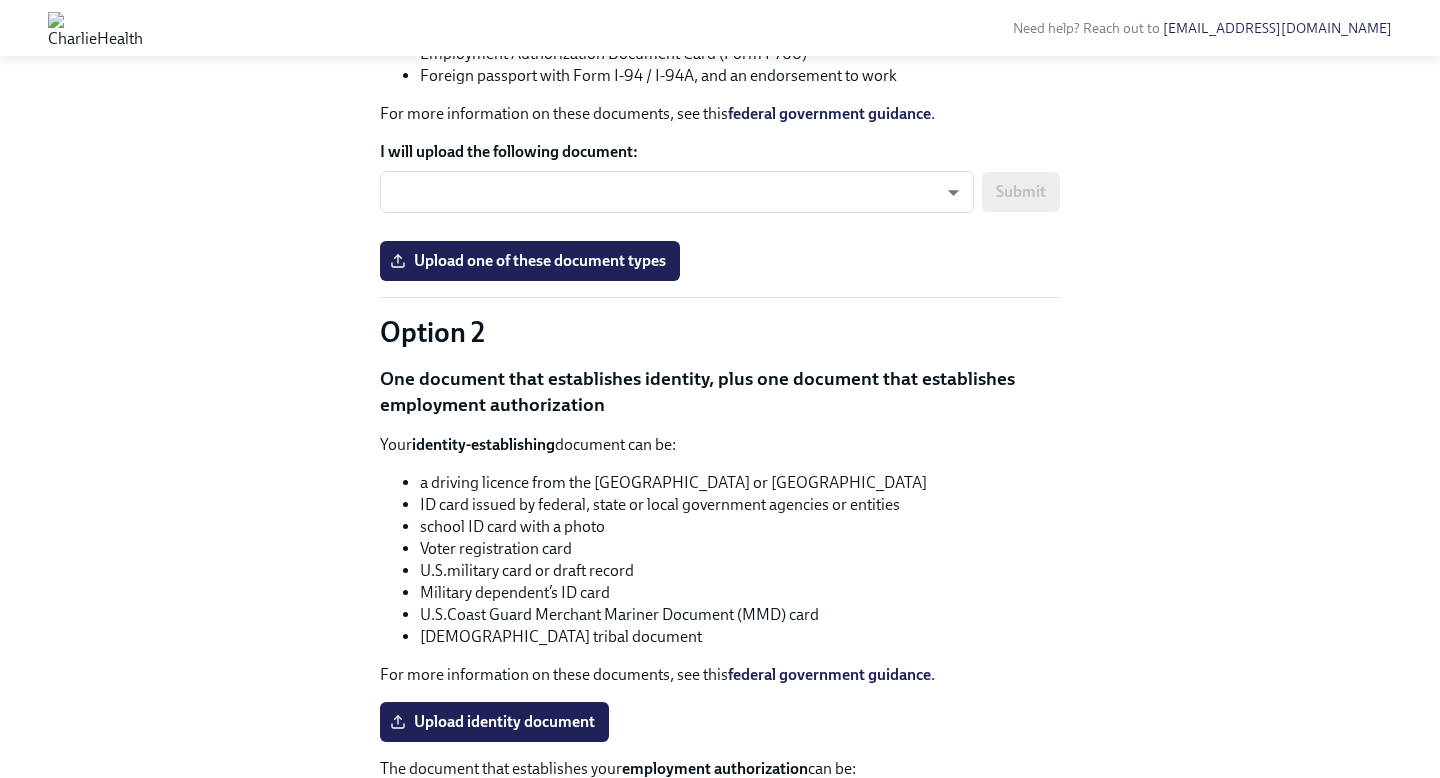 scroll, scrollTop: 1205, scrollLeft: 0, axis: vertical 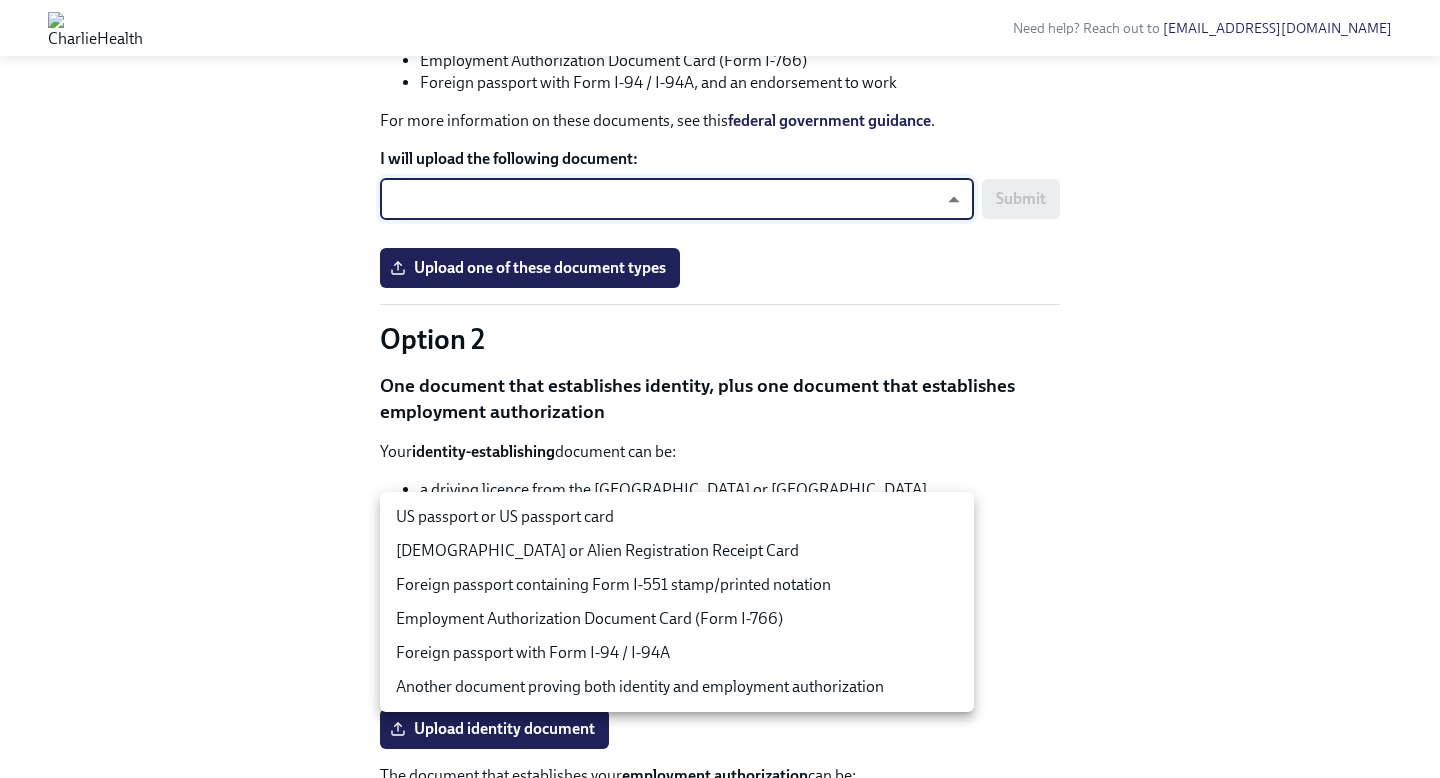 click on "Need help?   Reach out to   [EMAIL_ADDRESS][DOMAIN_NAME] Hi [PERSON_NAME]! This is your personal task list for  [PERSON_NAME] Health Onboarding  at  CharlieHealth . We recommend you bookmark this page and use it to track your progress. Please do not share this link with others. Welcome [PERSON_NAME]! Welcome to the team Madison! What is preboarding?
Preboarding is the stage between your offer acceptance and your official first day of work ([DATE]).  During this time, we will be preparing you for onboarding  by sending you a few tasks to complete.
At [GEOGRAPHIC_DATA], we use Dado to get you onboarded. Over the next few weeks, you will be receiving email and task reminders like this one from Dado! You can  view your personal page  by clicking the button at the bottom of this email. We reccomend bookmarking this!
A few things to note:
Tasks are time-sensitive!  If you do not complete them by the deadline, we may have to push your start date.
[PERSON_NAME] off each task as complete in your Dado  personal page
To Do" at bounding box center [720, 345] 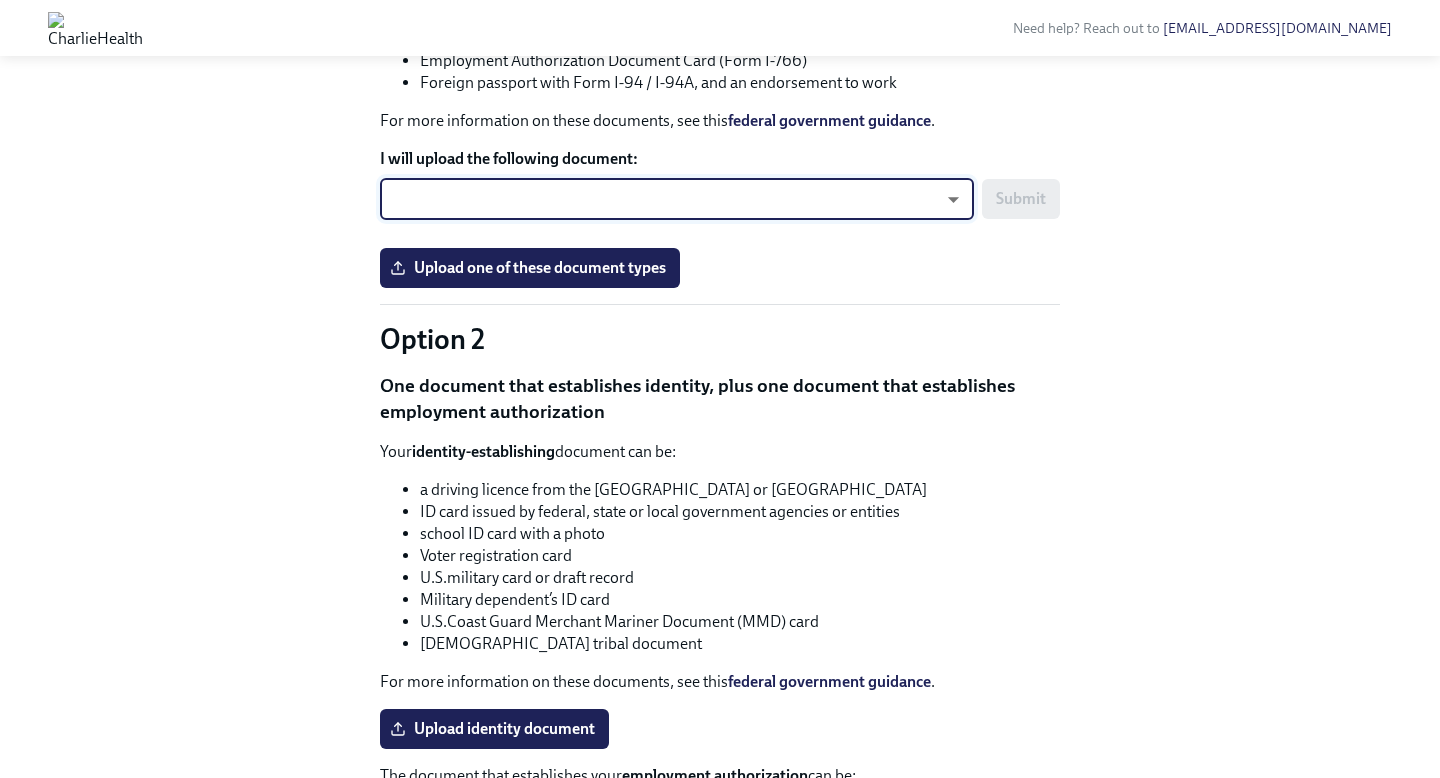 click on "Hi [PERSON_NAME]! This is your personal task list for  [PERSON_NAME] Health Onboarding  at  CharlieHealth . We recommend you bookmark this page and use it to track your progress. Please do not share this link with others. Welcome [PERSON_NAME]! Welcome to the team Madison! What is preboarding?
Preboarding is the stage between your offer acceptance and your official first day of work ([DATE]).  During this time, we will be preparing you for onboarding  by sending you a few tasks to complete.
At [GEOGRAPHIC_DATA], we use Dado to get you onboarded. Over the next few weeks, you will be receiving email and task reminders like this one from Dado! You can  view your personal page  by clicking the button at the bottom of this email. We reccomend bookmarking this!
A few things to note:
Tasks are time-sensitive!  If you do not complete them by the deadline, we may have to push your start date.
[PERSON_NAME] off each task as complete in your Dado  personal page
Primary Point of Contact
[EMAIL_ADDRESS][DOMAIN_NAME] Task List To Do Due" at bounding box center (720, 373) 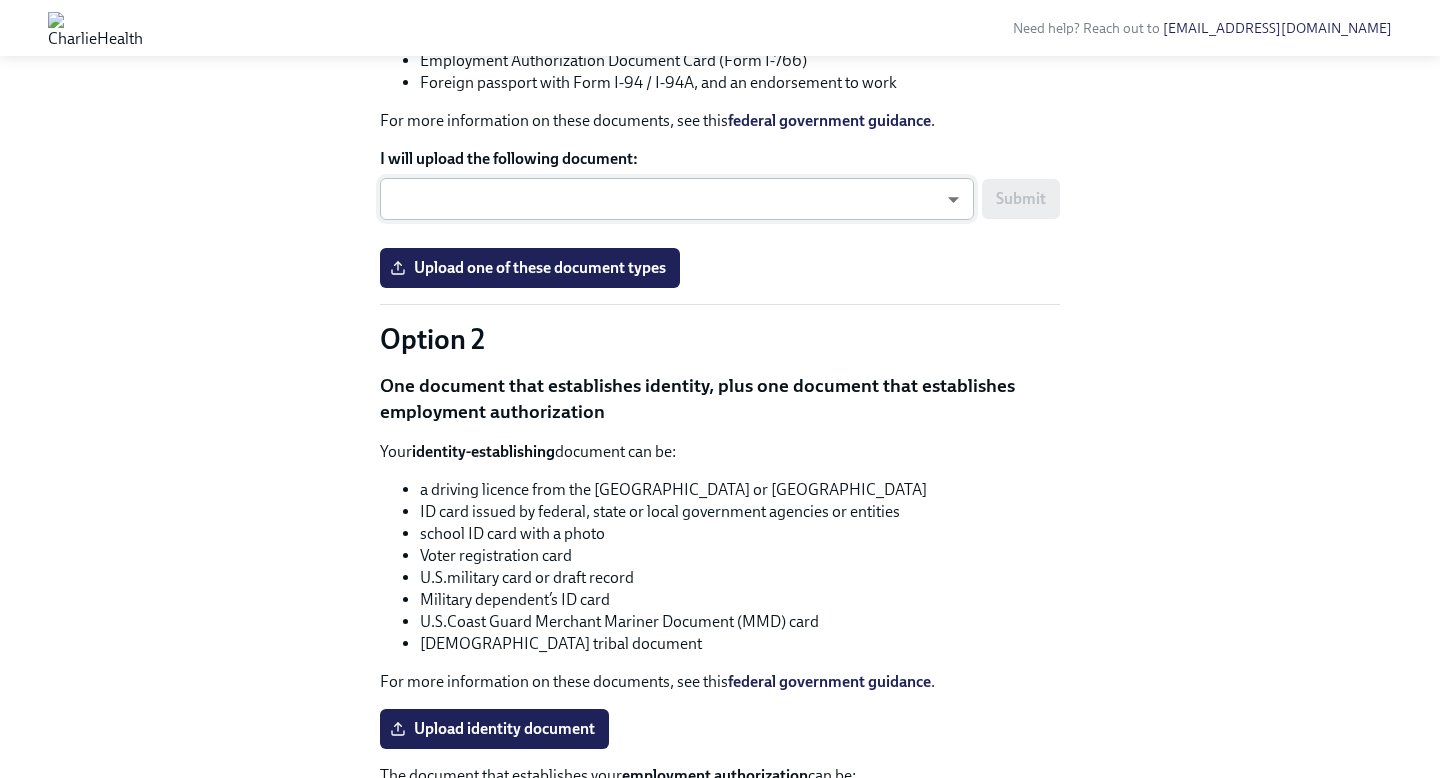 click on "Need help?   Reach out to   [EMAIL_ADDRESS][DOMAIN_NAME] Hi [PERSON_NAME]! This is your personal task list for  [PERSON_NAME] Health Onboarding  at  CharlieHealth . We recommend you bookmark this page and use it to track your progress. Please do not share this link with others. Welcome [PERSON_NAME]! Welcome to the team Madison! What is preboarding?
Preboarding is the stage between your offer acceptance and your official first day of work ([DATE]).  During this time, we will be preparing you for onboarding  by sending you a few tasks to complete.
At [GEOGRAPHIC_DATA], we use Dado to get you onboarded. Over the next few weeks, you will be receiving email and task reminders like this one from Dado! You can  view your personal page  by clicking the button at the bottom of this email. We reccomend bookmarking this!
A few things to note:
Tasks are time-sensitive!  If you do not complete them by the deadline, we may have to push your start date.
[PERSON_NAME] off each task as complete in your Dado  personal page
To Do" at bounding box center [720, 345] 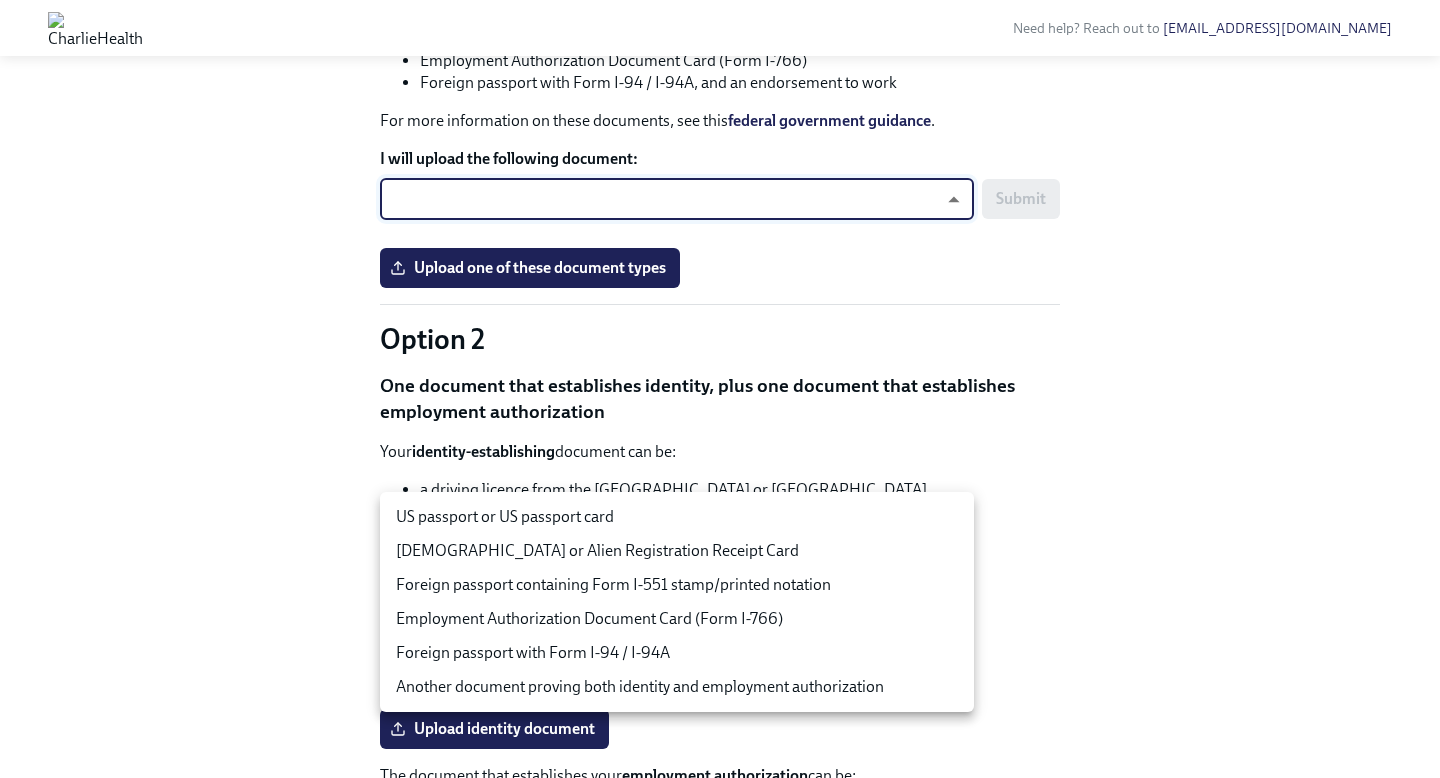 click on "US passport or US passport card" at bounding box center [677, 517] 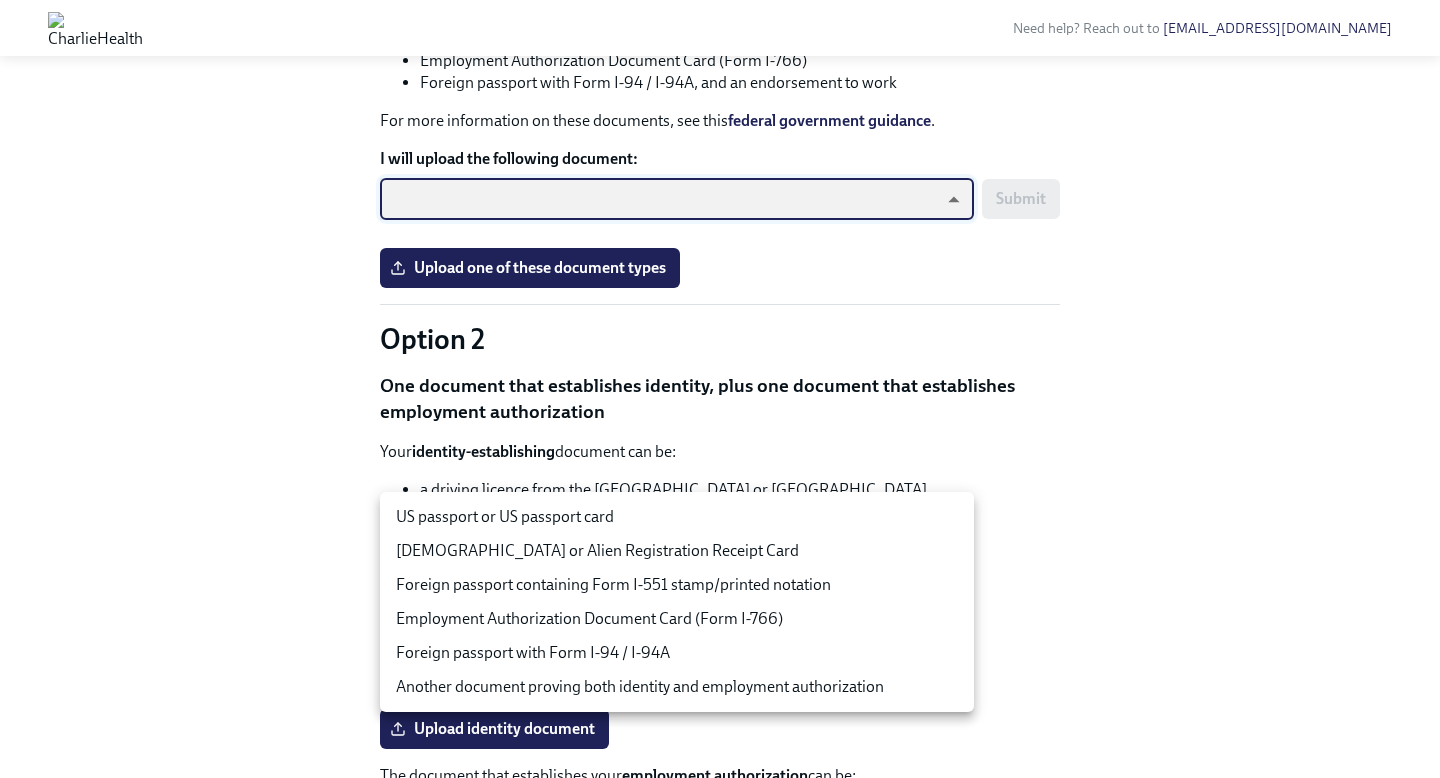 type on "tm035QtdH" 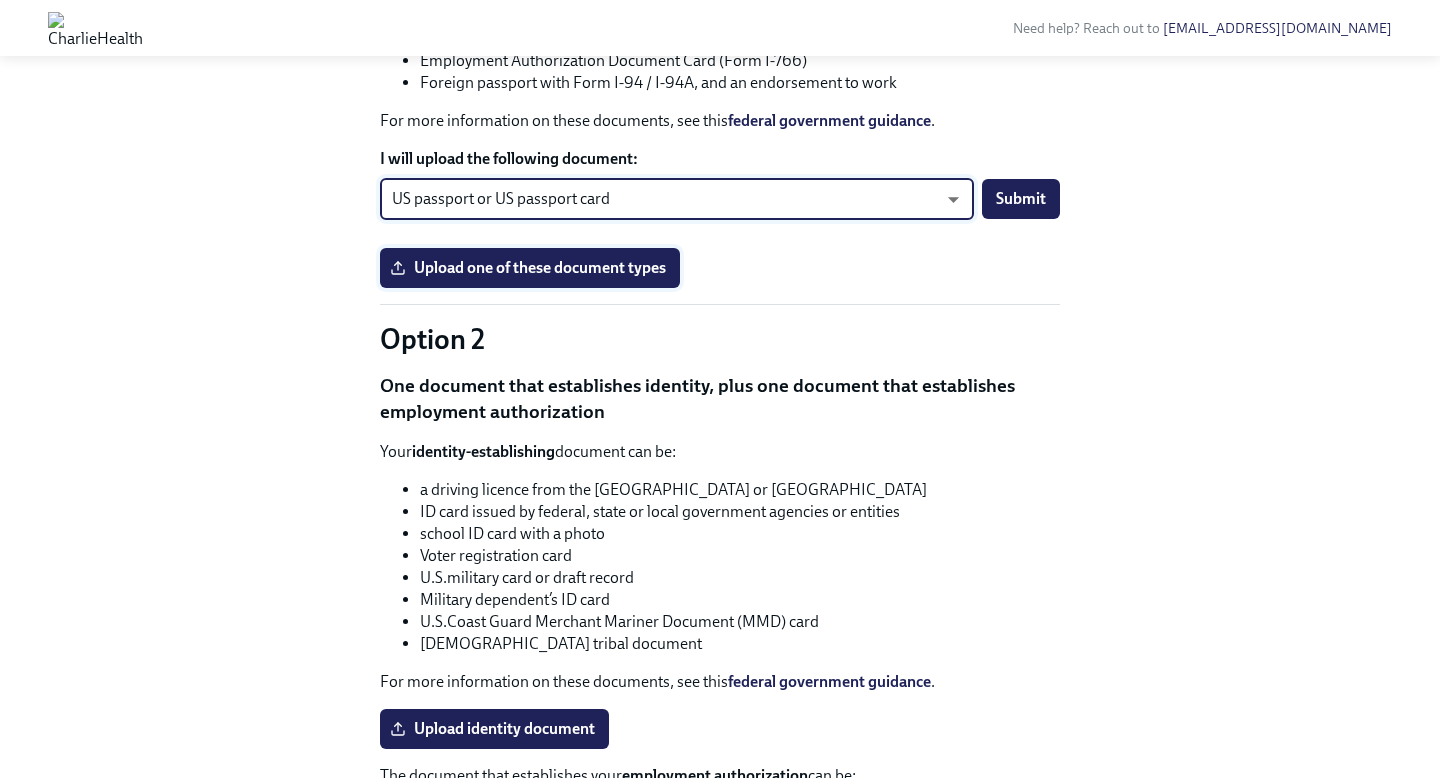 click on "Upload one of these document types" at bounding box center [530, 268] 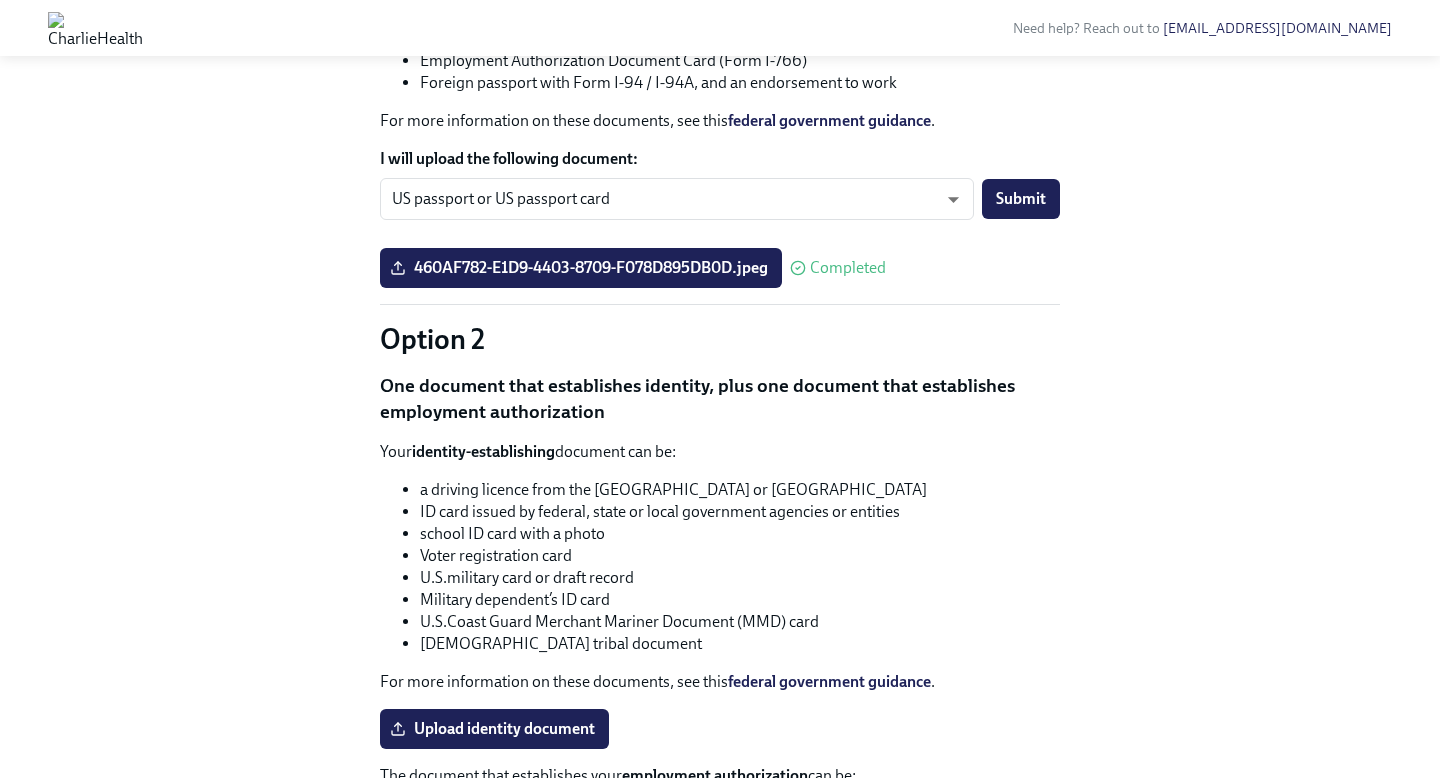 click on "Submit" at bounding box center (1021, 199) 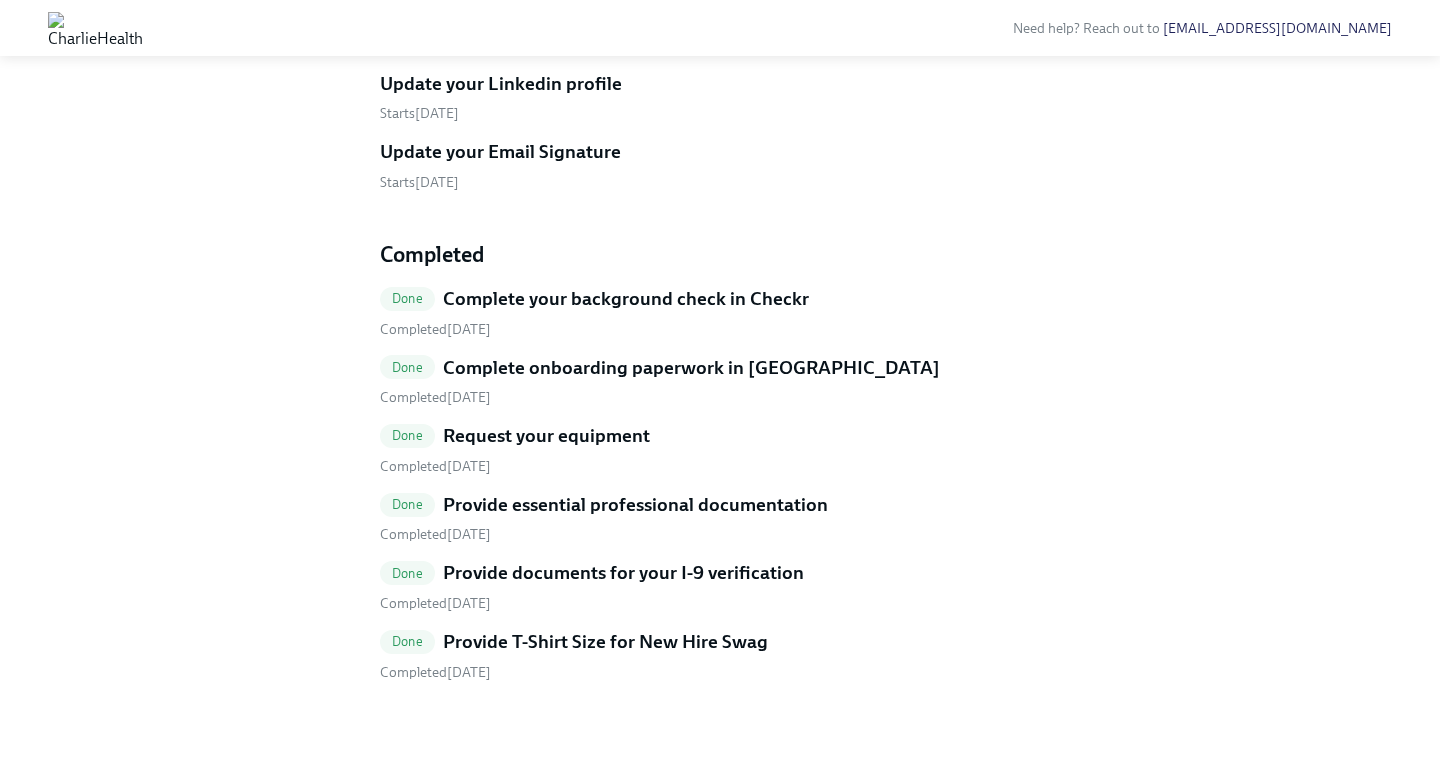 scroll, scrollTop: 1295, scrollLeft: 0, axis: vertical 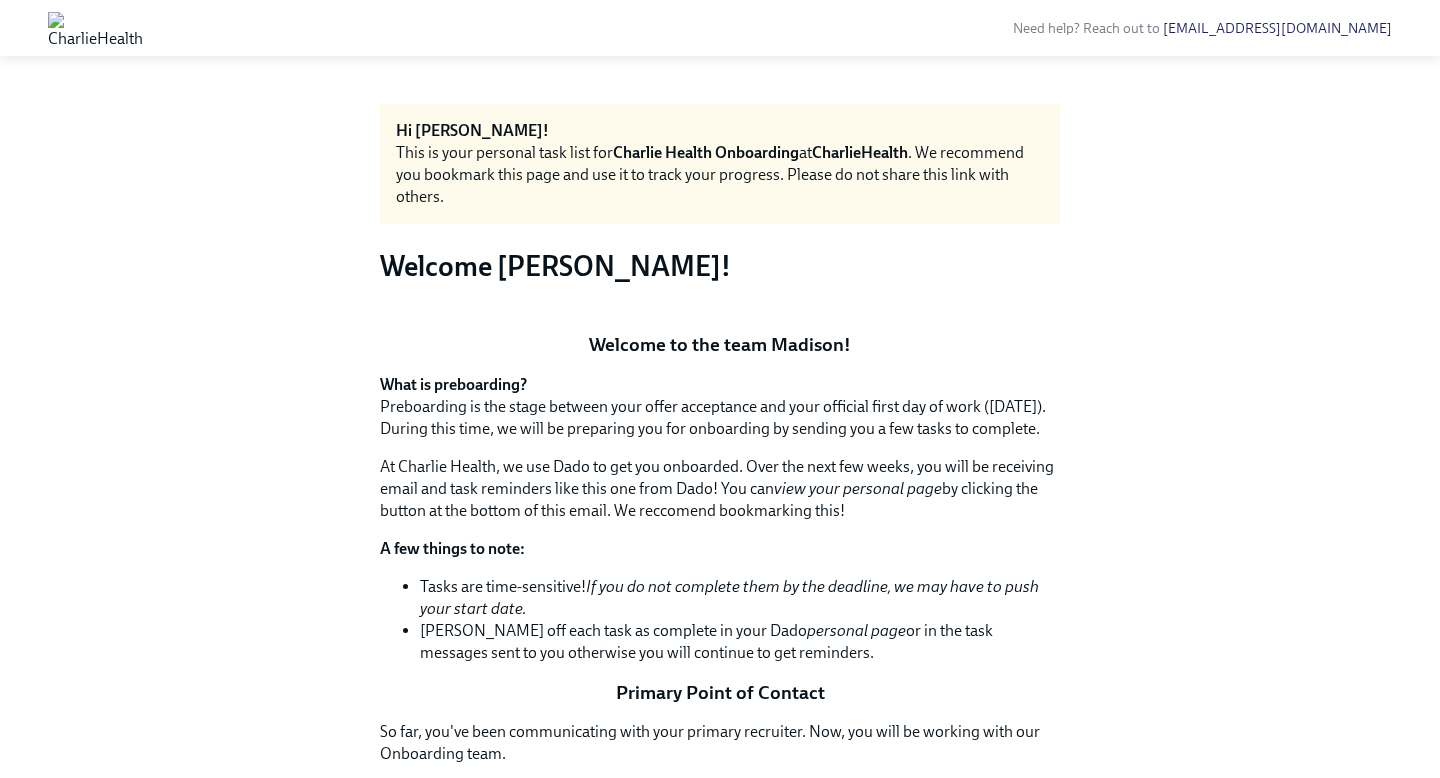 click at bounding box center (95, 28) 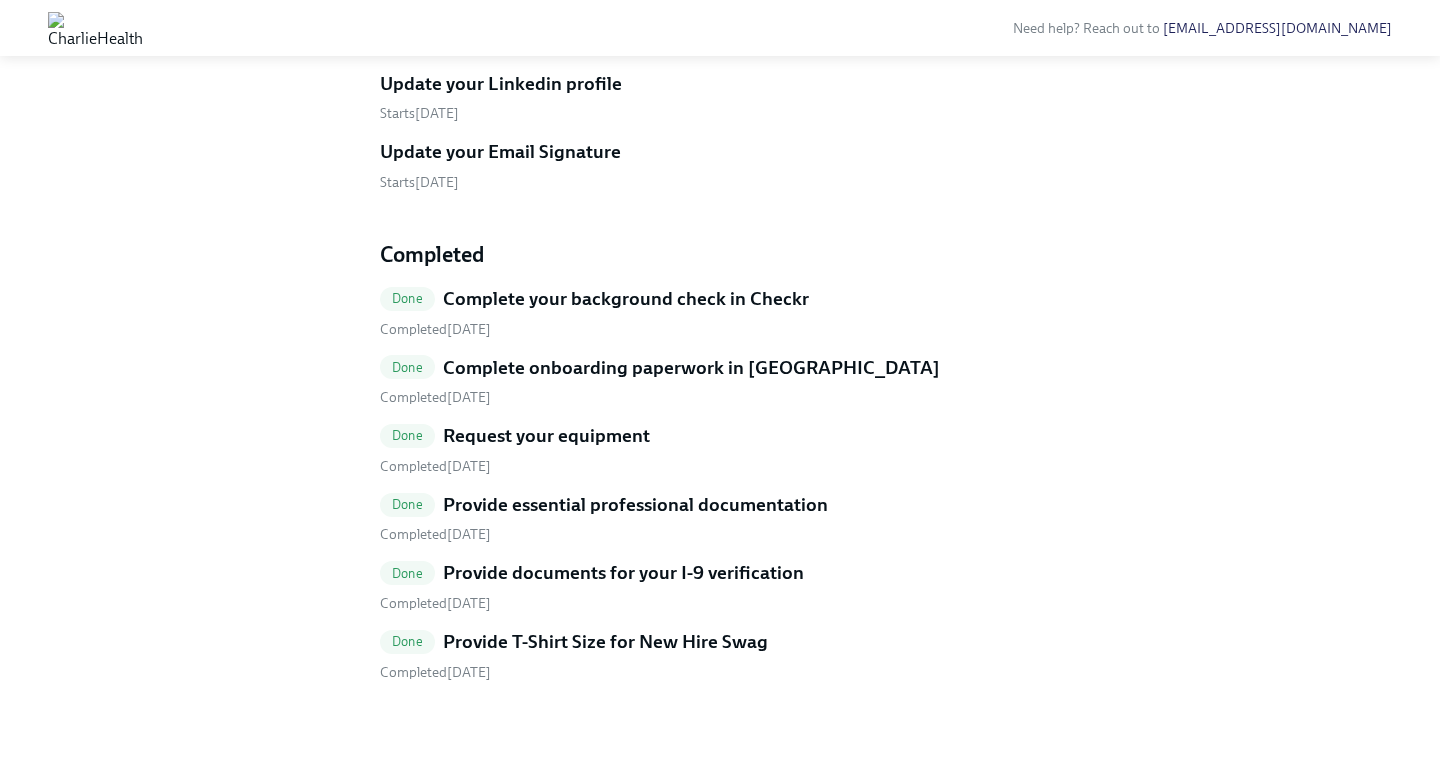 scroll, scrollTop: 1058, scrollLeft: 0, axis: vertical 